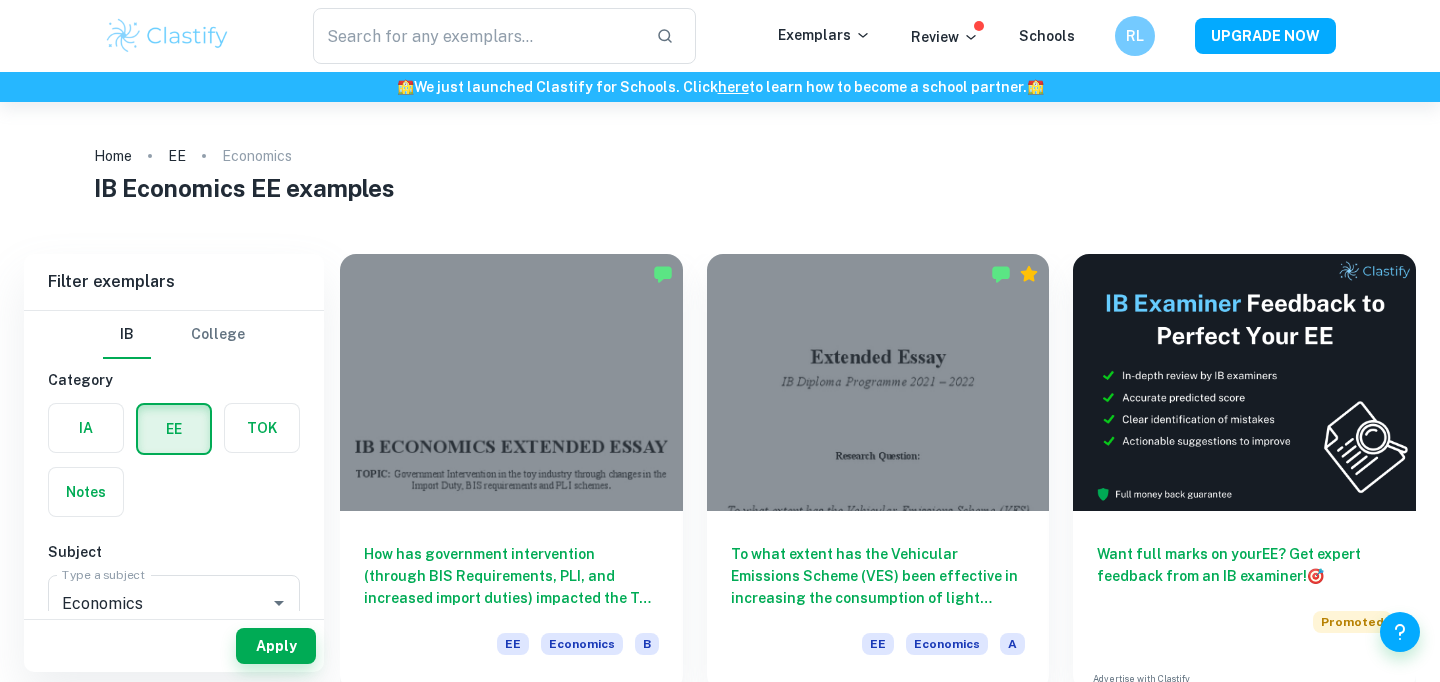 scroll, scrollTop: 0, scrollLeft: 0, axis: both 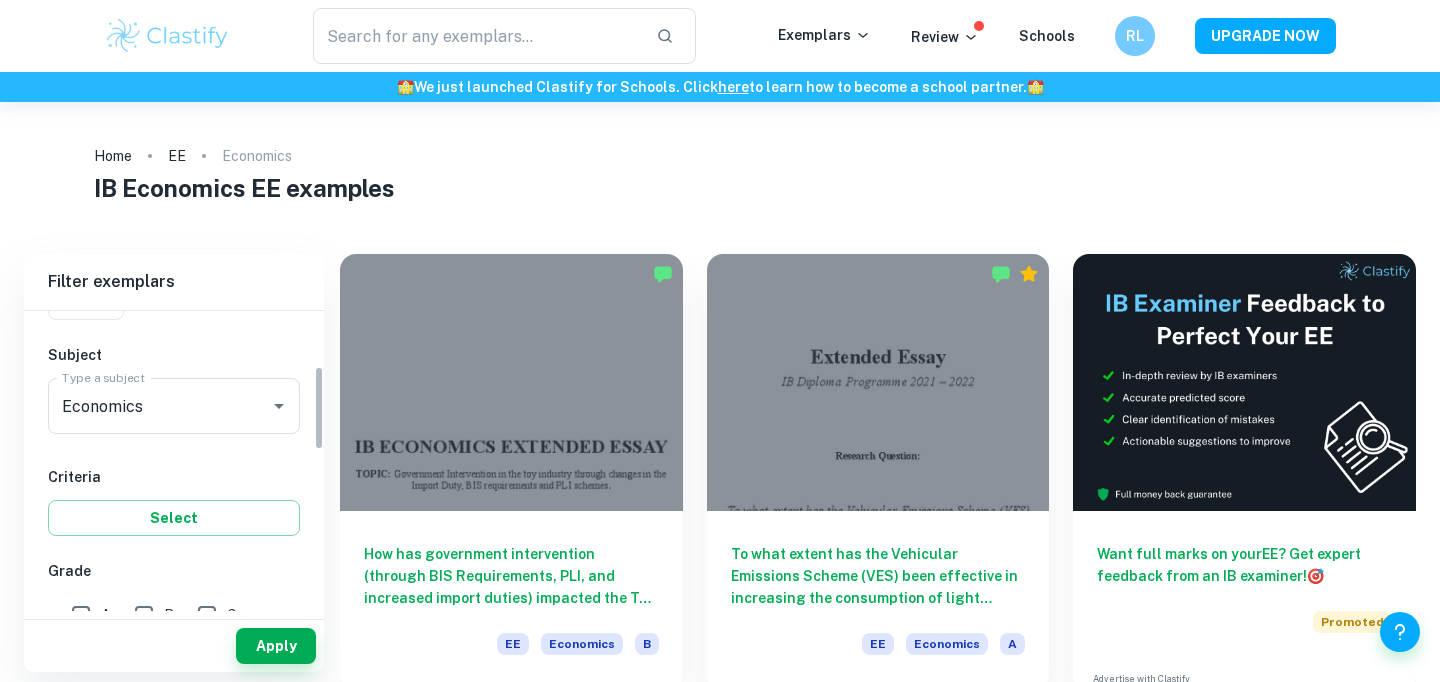 click on "A" at bounding box center (81, 615) 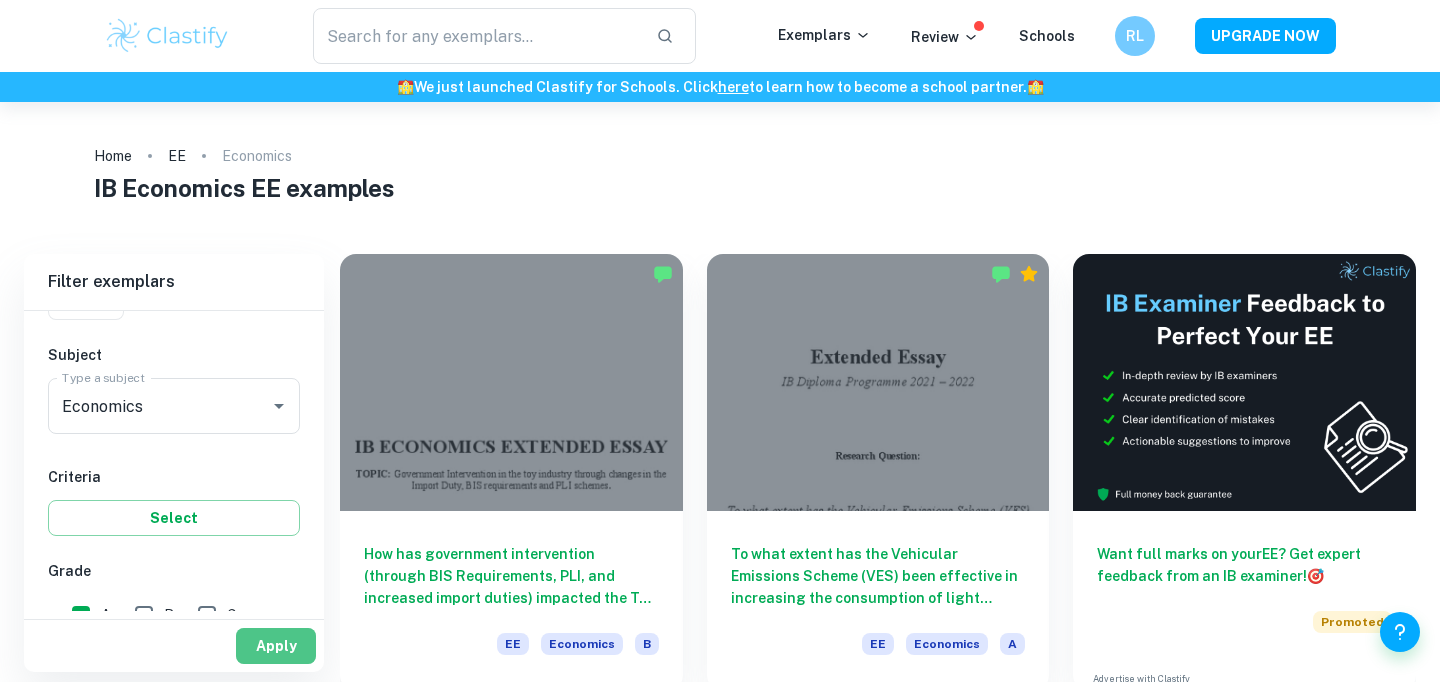 click on "Apply" at bounding box center [276, 646] 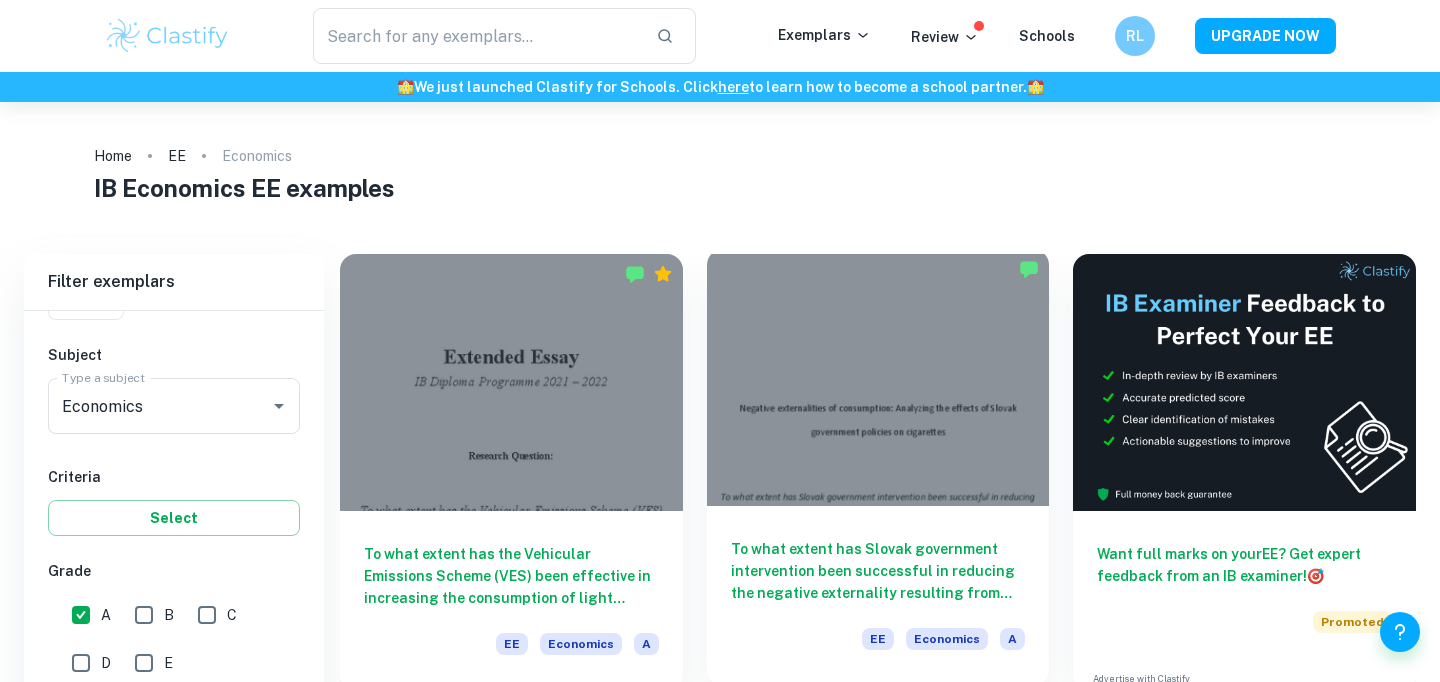 scroll, scrollTop: 143, scrollLeft: 0, axis: vertical 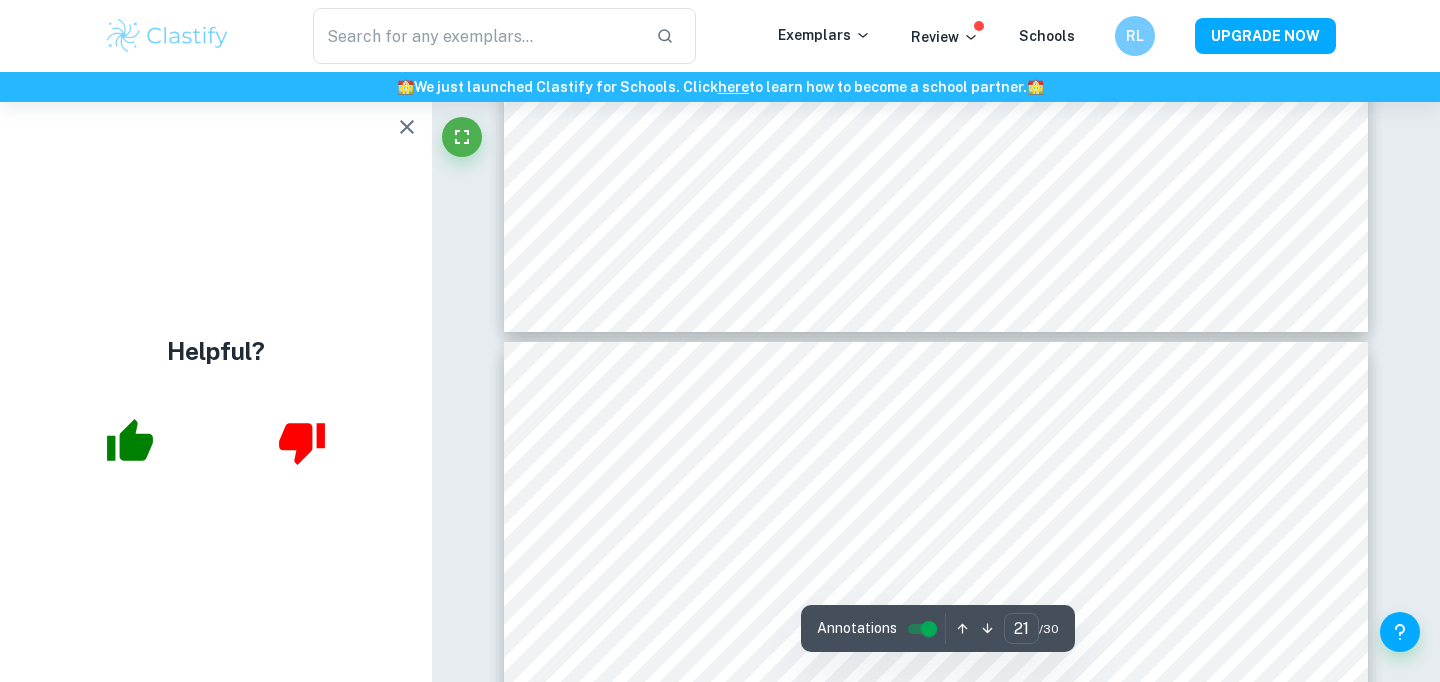 type on "22" 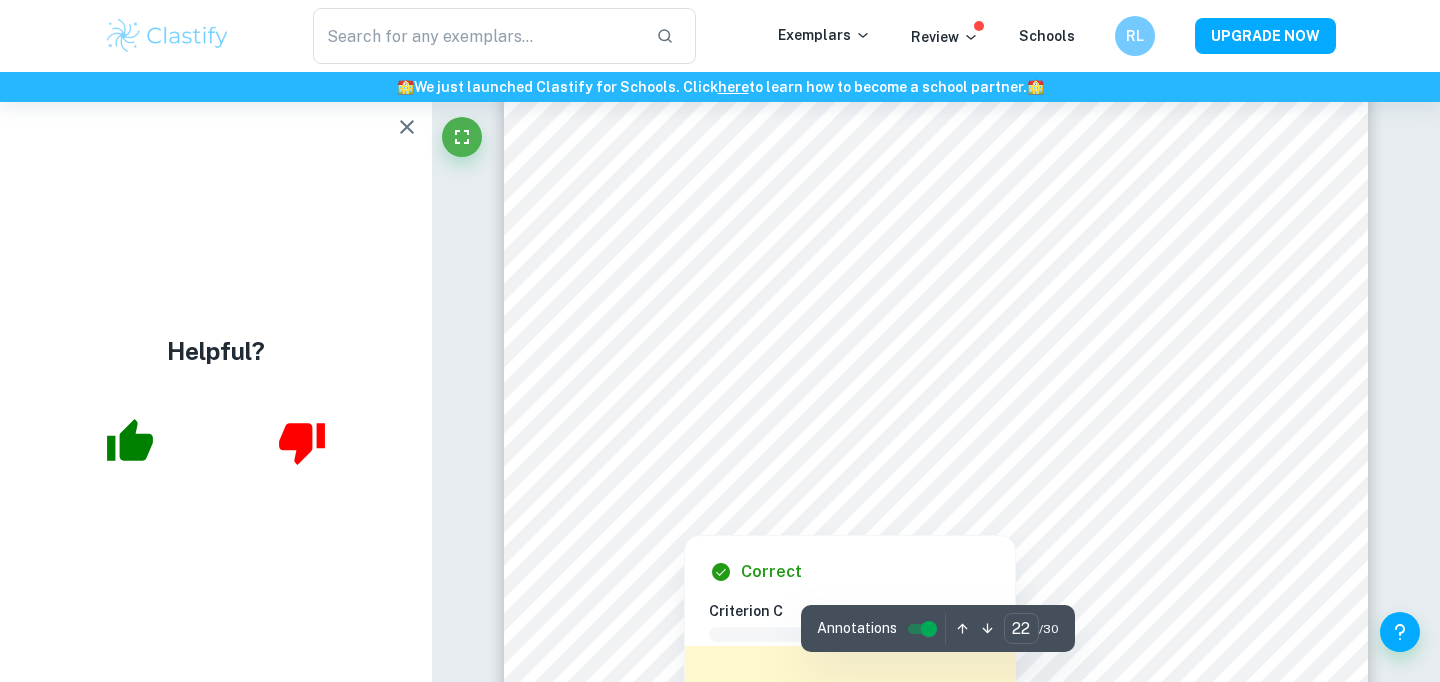 scroll, scrollTop: 24752, scrollLeft: 0, axis: vertical 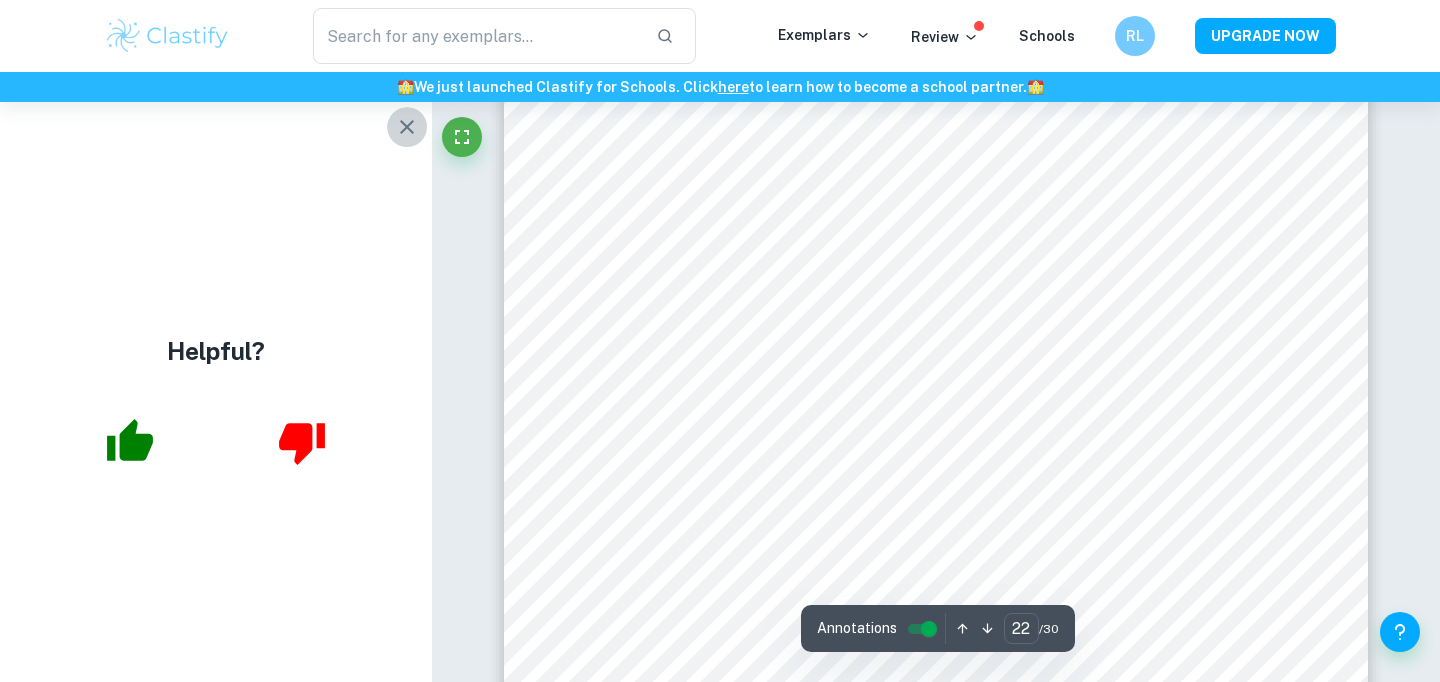 click 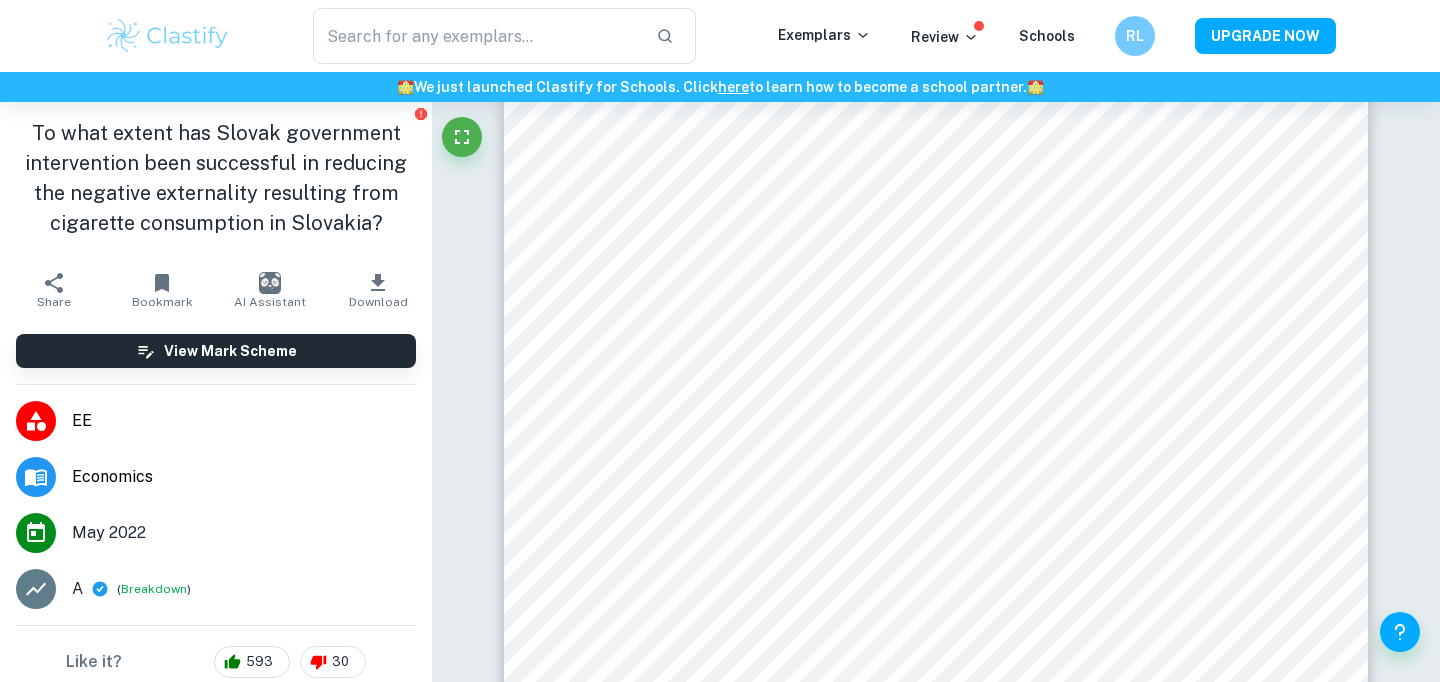 scroll, scrollTop: 176, scrollLeft: 0, axis: vertical 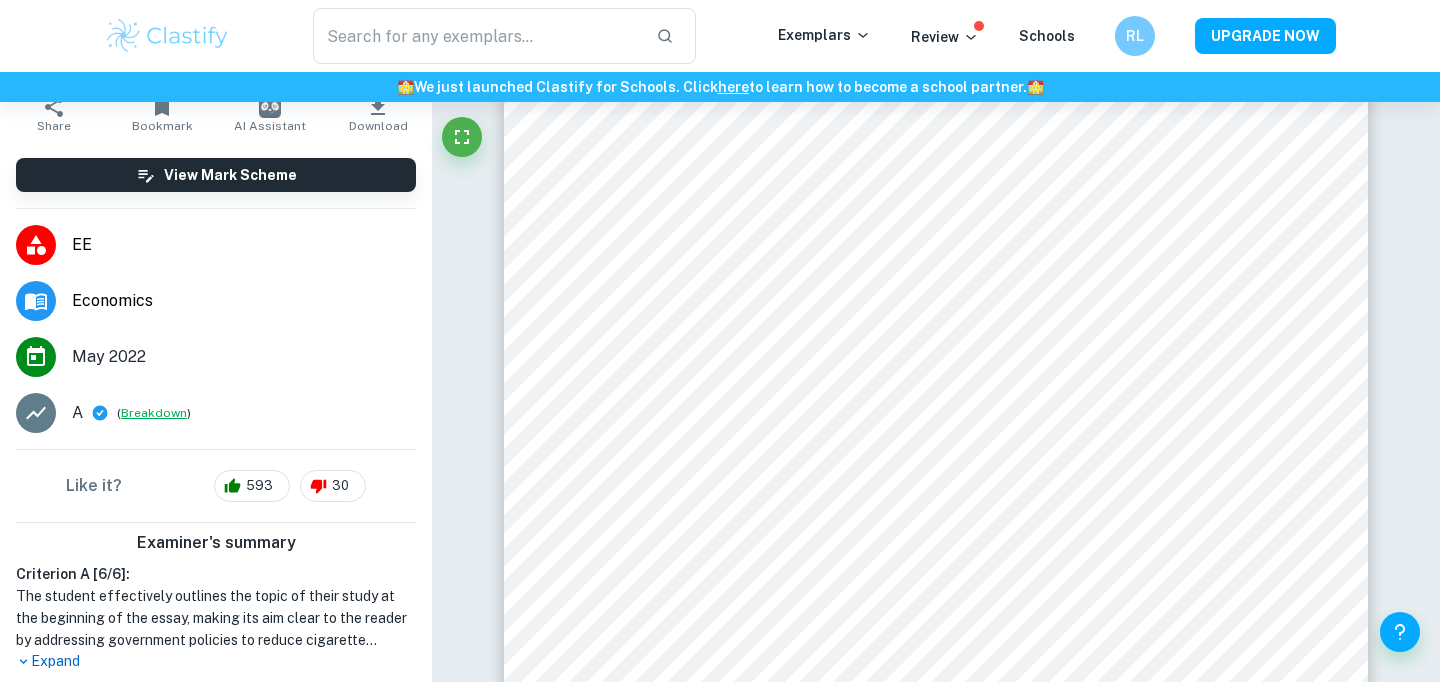 click on "Breakdown" at bounding box center (154, 413) 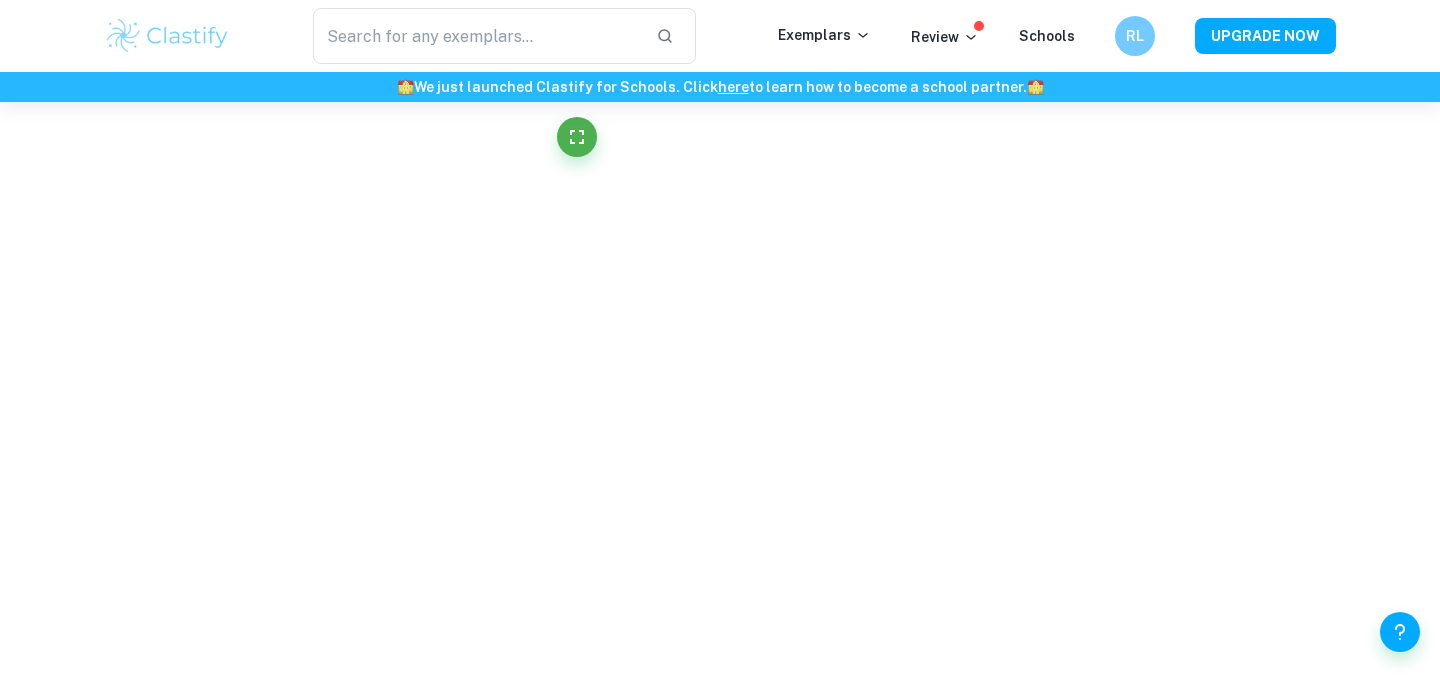 scroll, scrollTop: 0, scrollLeft: 0, axis: both 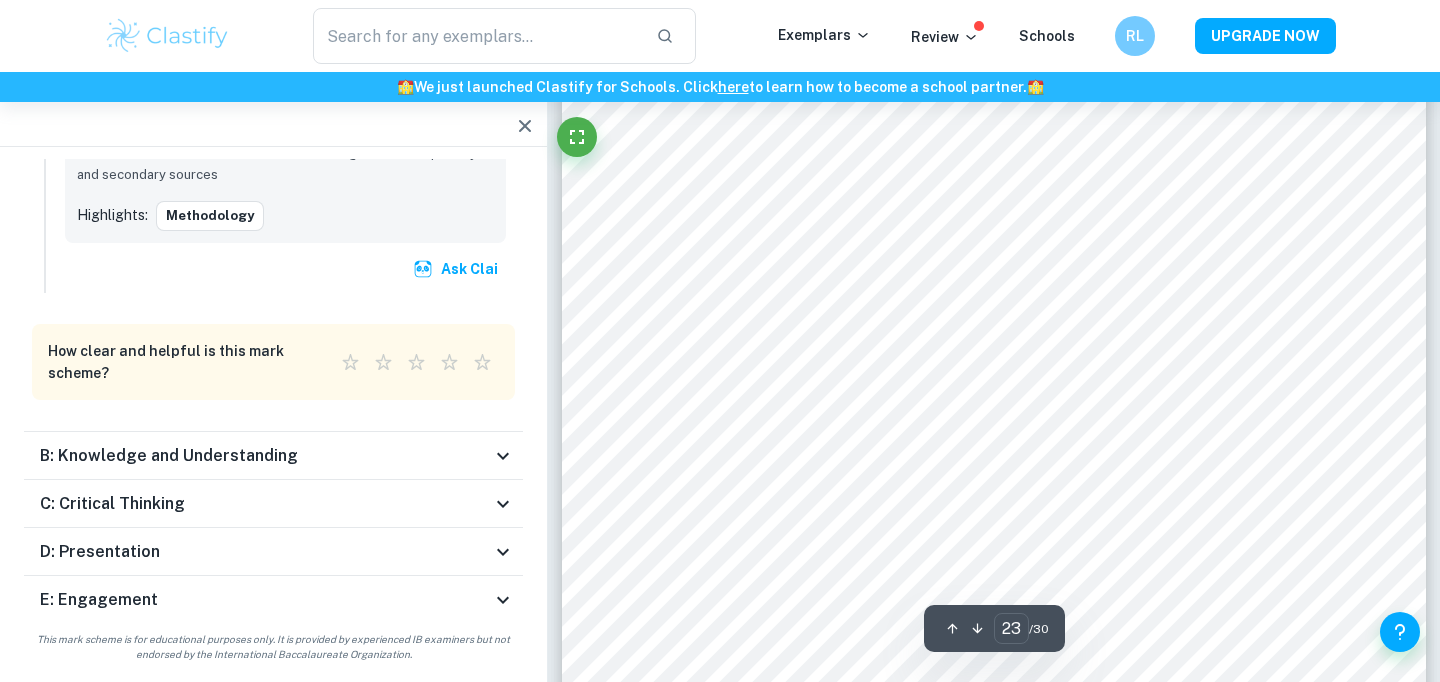 click on "C: Critical Thinking" at bounding box center (112, 504) 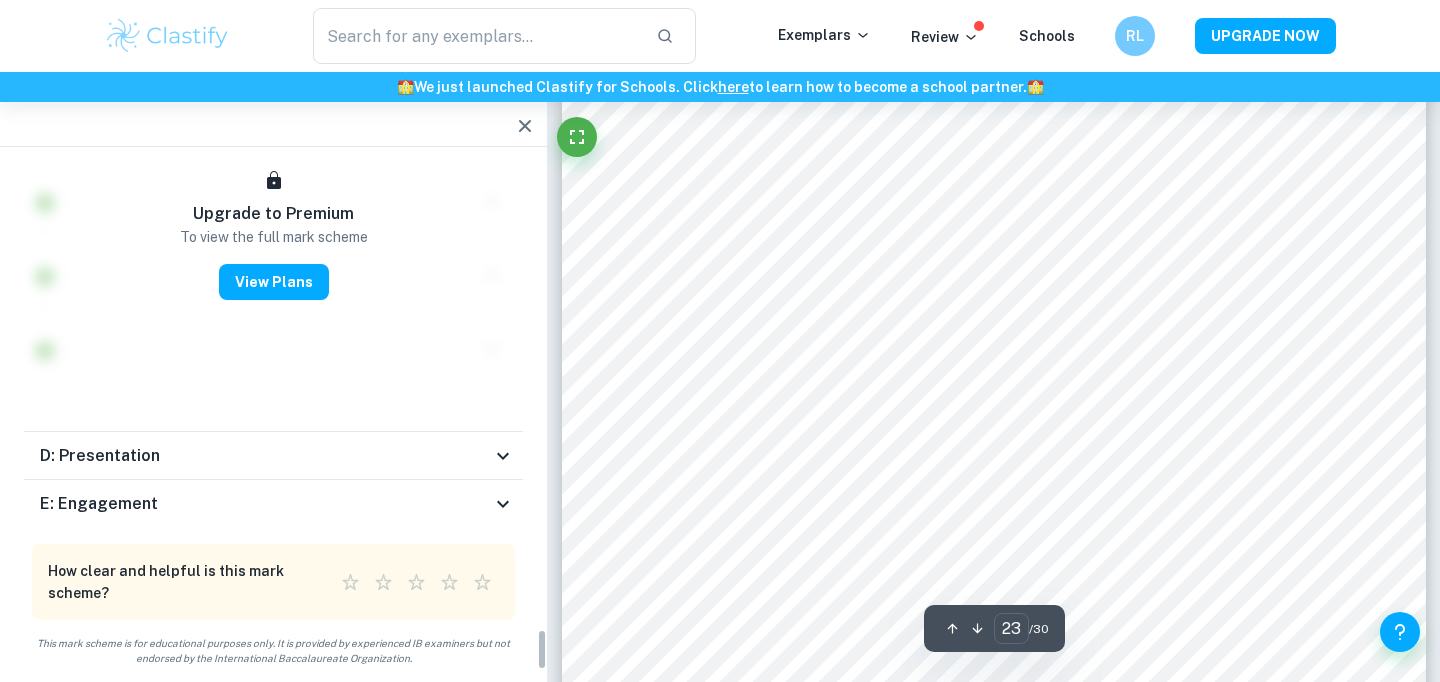 scroll, scrollTop: 5942, scrollLeft: 0, axis: vertical 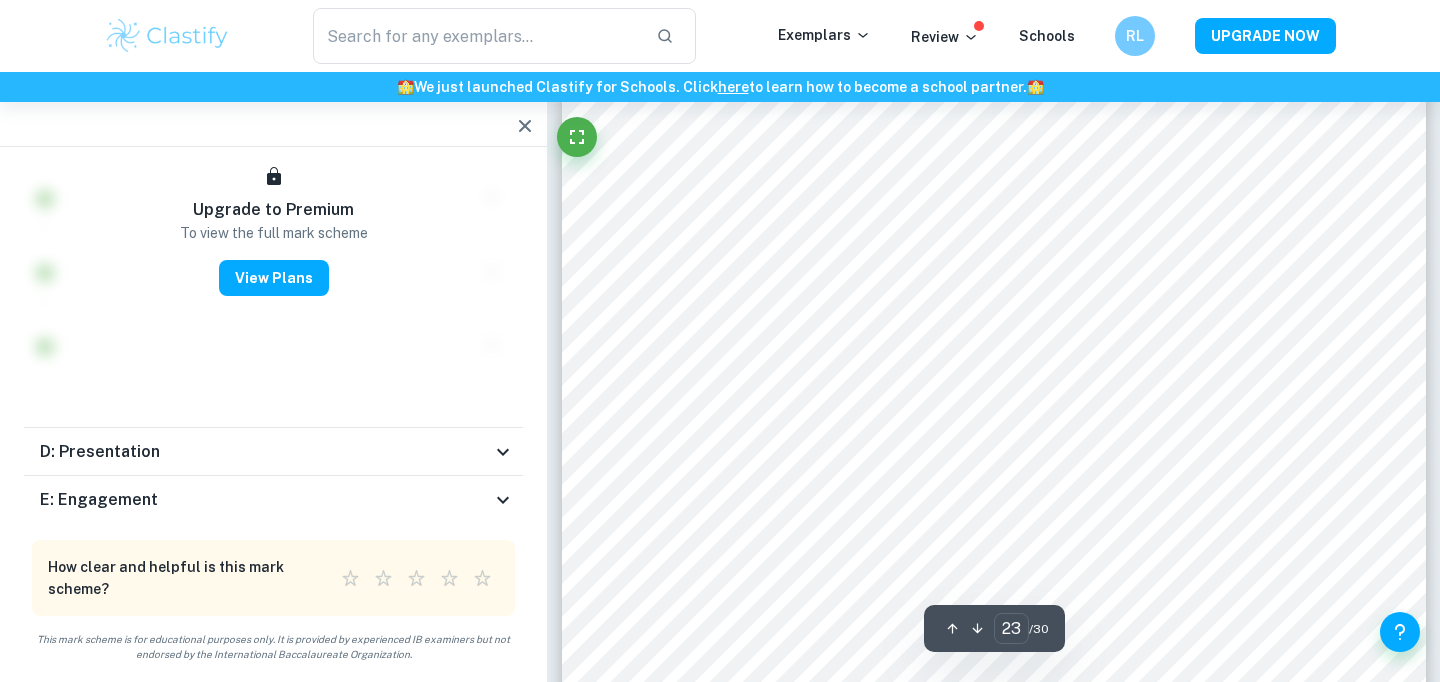 click on "D: Presentation" at bounding box center (100, 452) 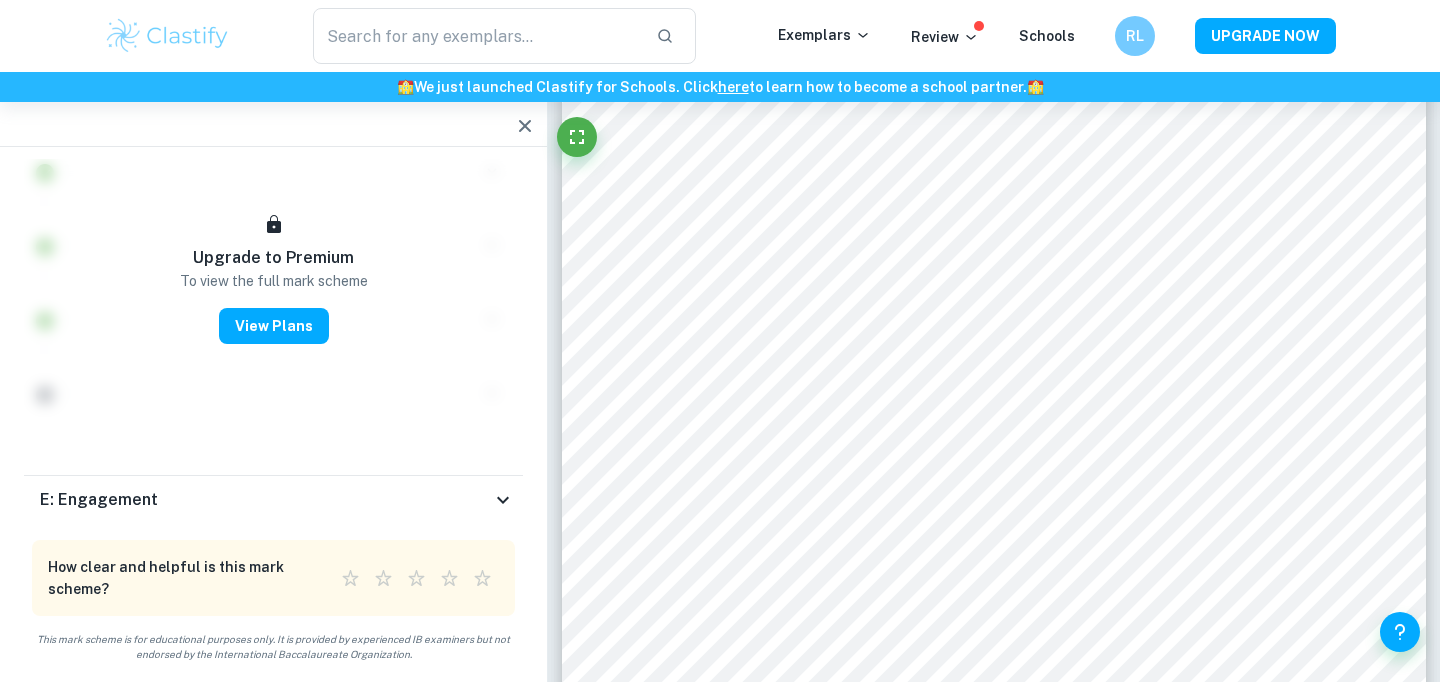 click on "E: Engagement" at bounding box center [99, 500] 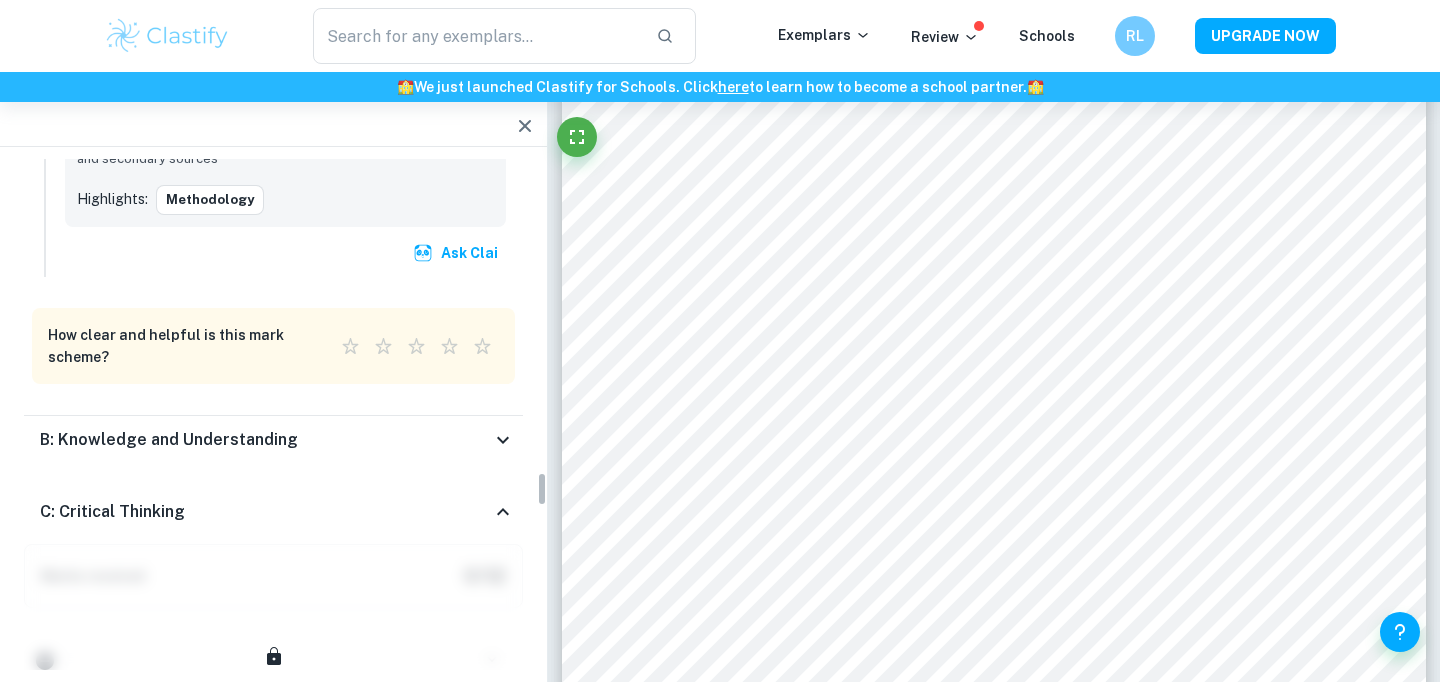 scroll, scrollTop: 4665, scrollLeft: 0, axis: vertical 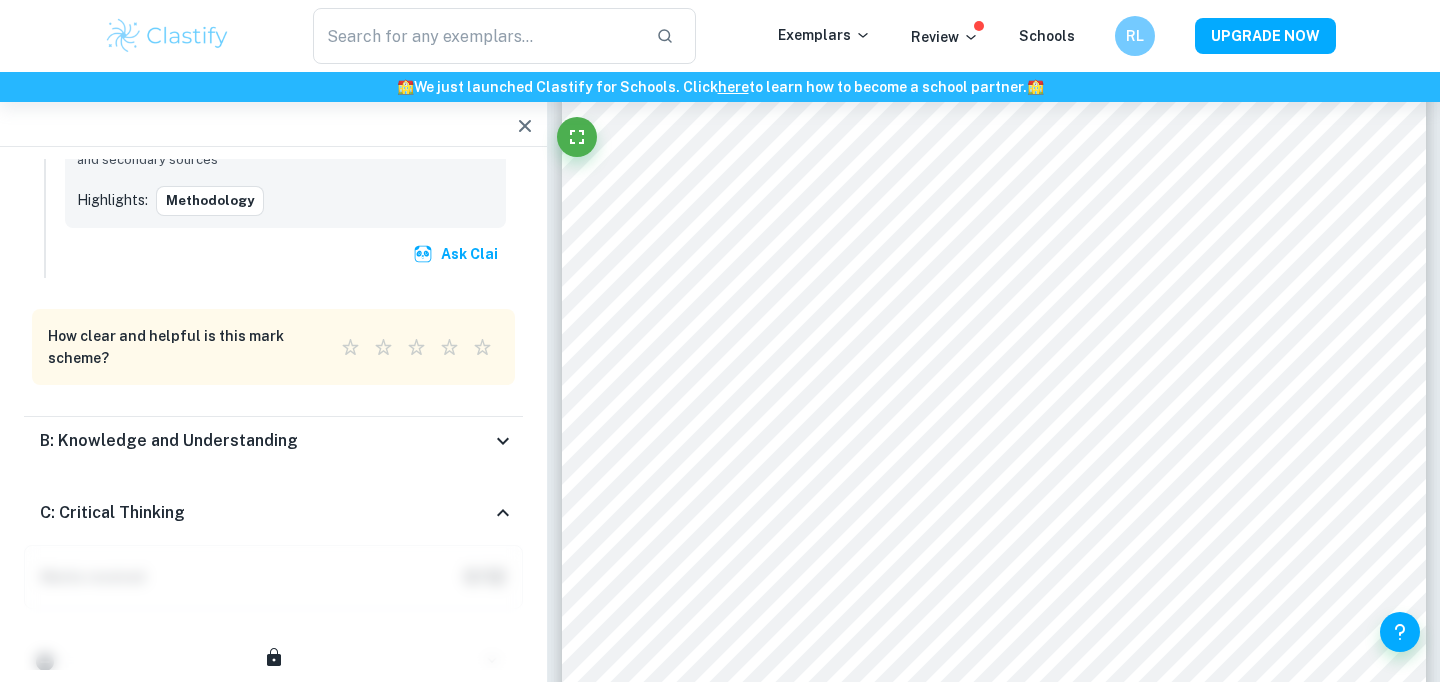 click on "B: Knowledge and Understanding" at bounding box center [169, 441] 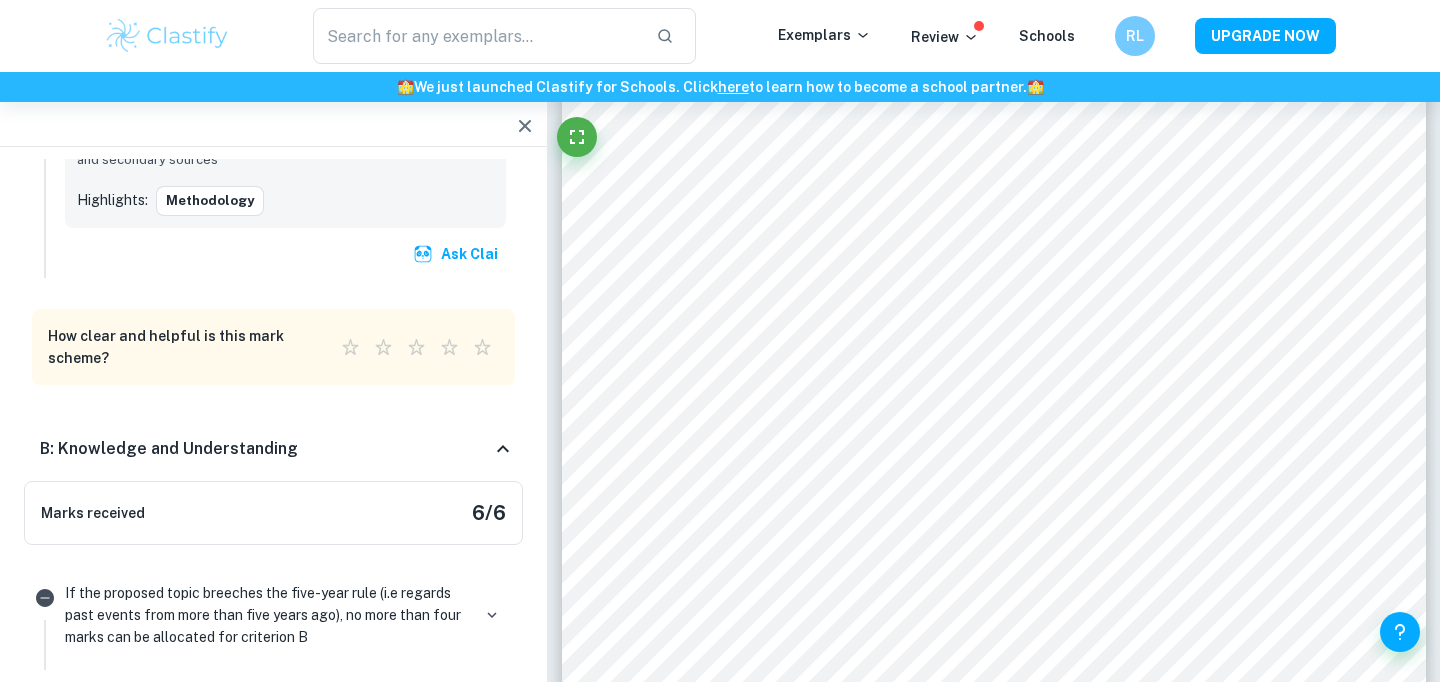 click on "B: Knowledge and Understanding" at bounding box center (273, 449) 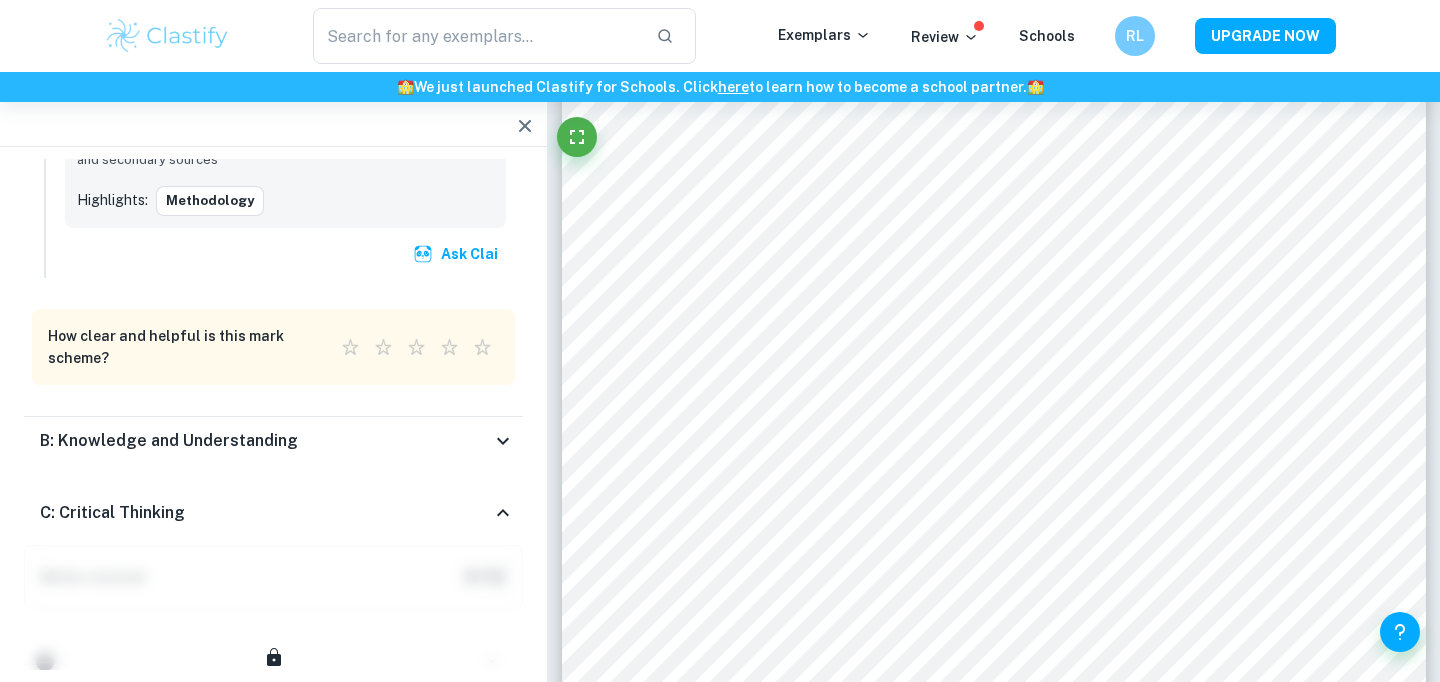 click on "C: Critical Thinking" at bounding box center [265, 513] 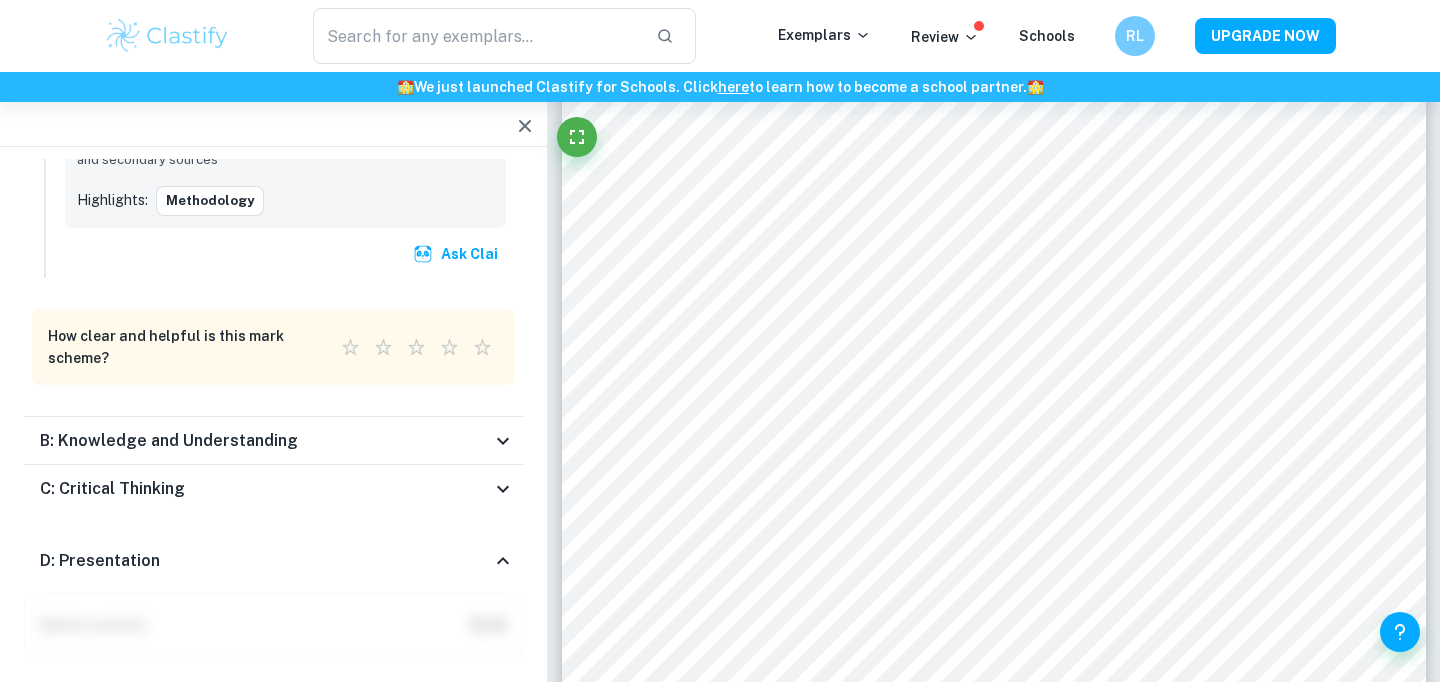 click on "C: Critical Thinking" at bounding box center [265, 489] 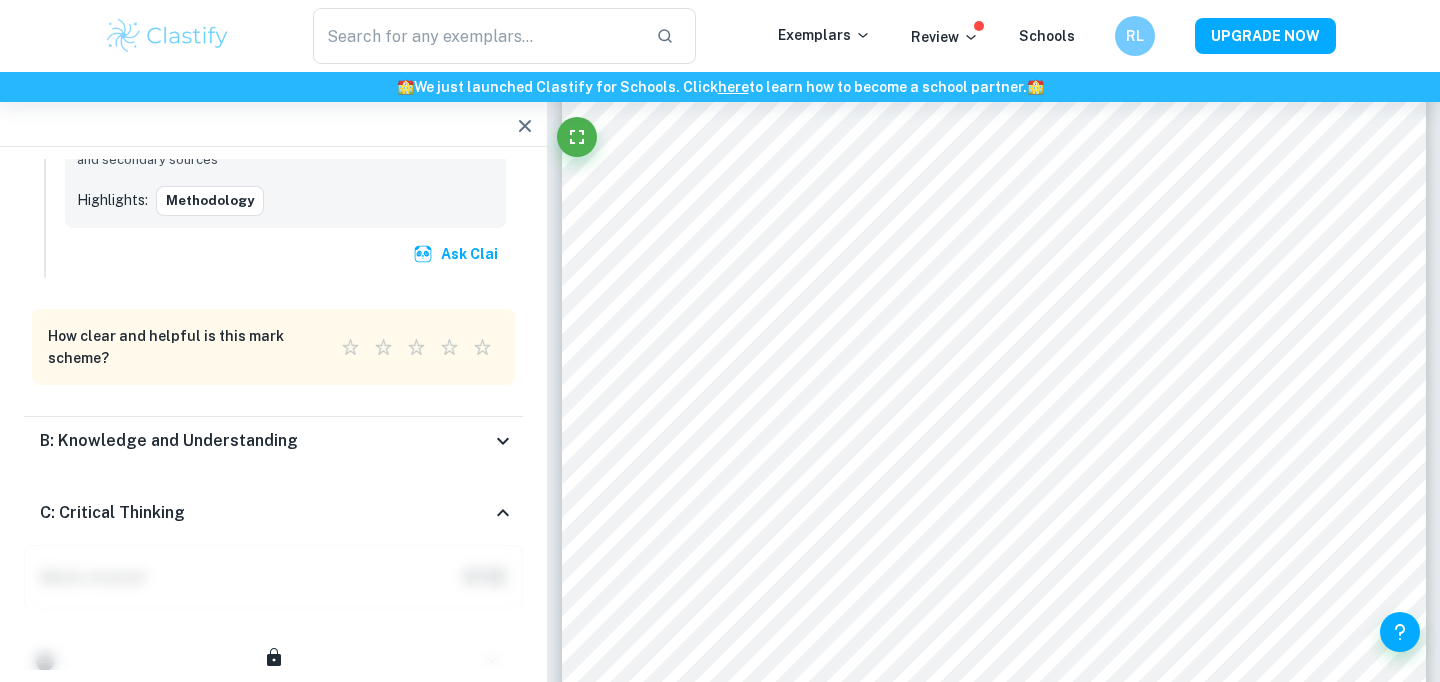 click on "C: Critical Thinking" at bounding box center (265, 513) 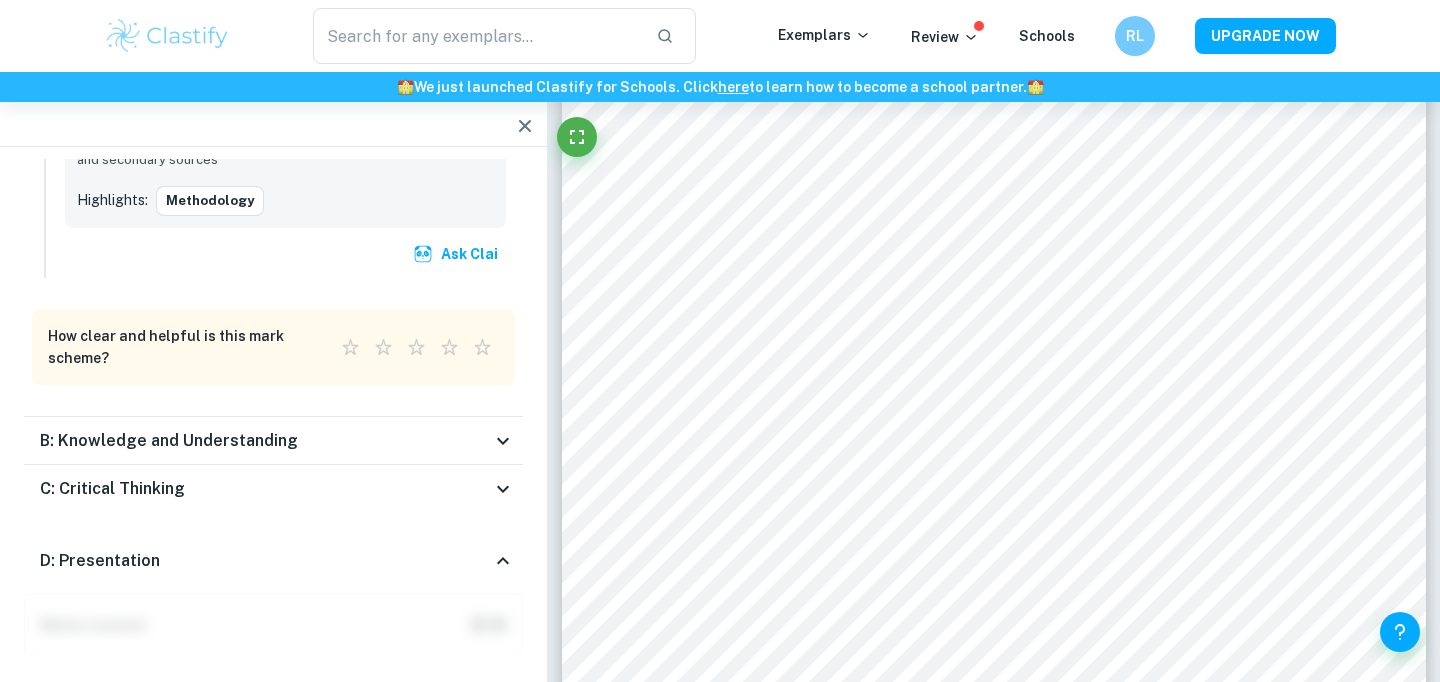 click on "C: Critical Thinking" at bounding box center (265, 489) 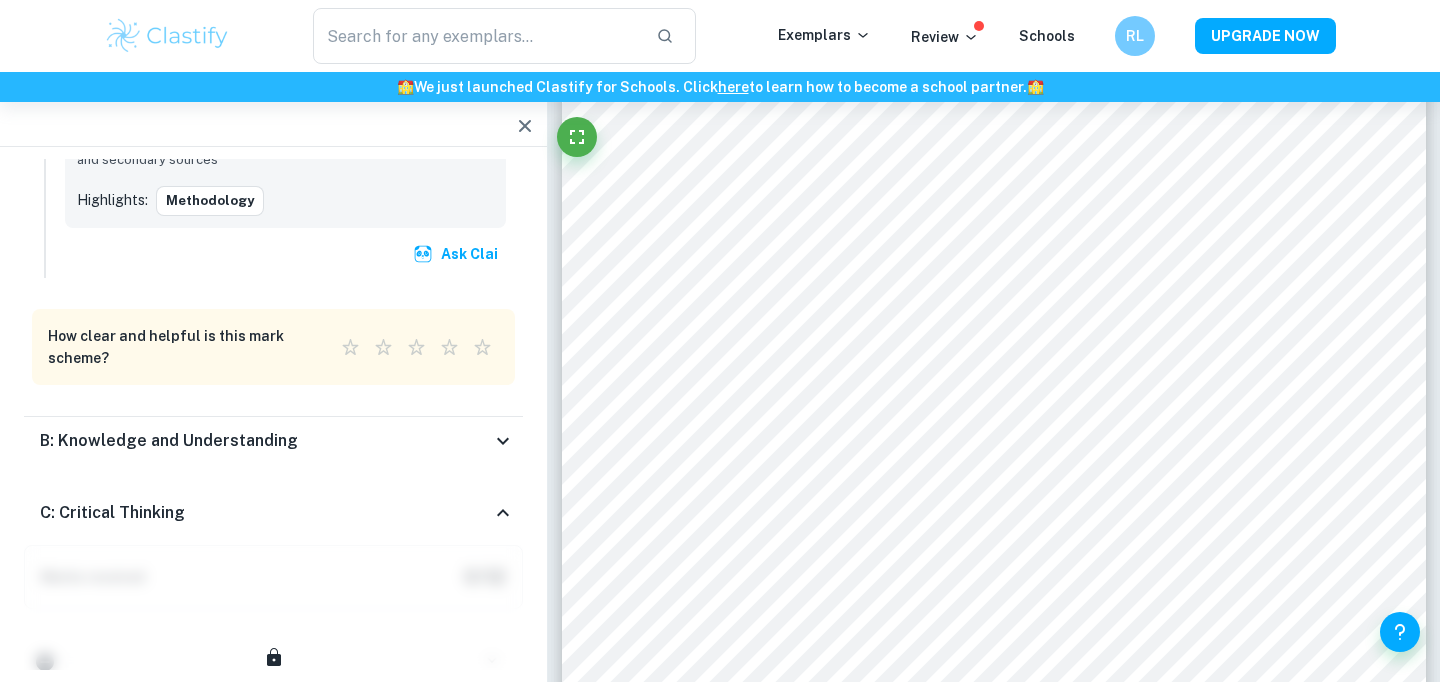 click on "C: Critical Thinking" at bounding box center (265, 513) 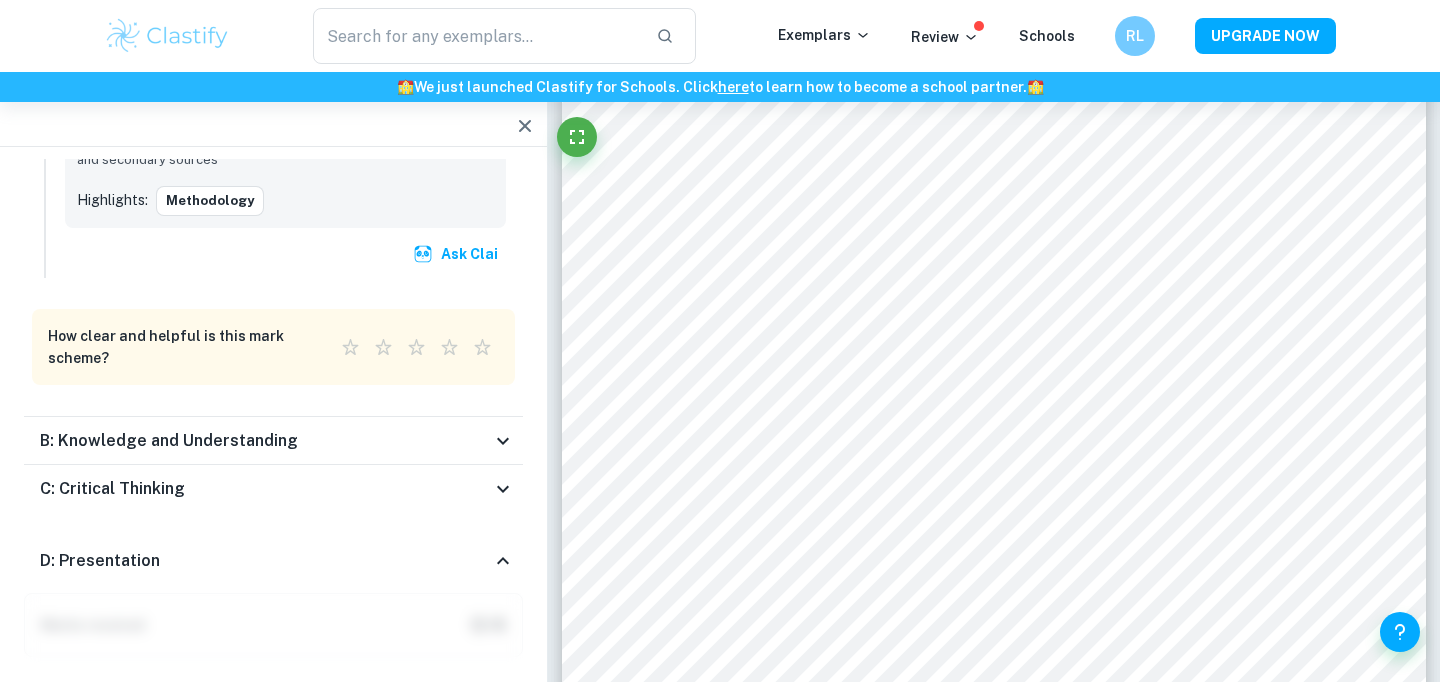 click on "C: Critical Thinking" at bounding box center [265, 489] 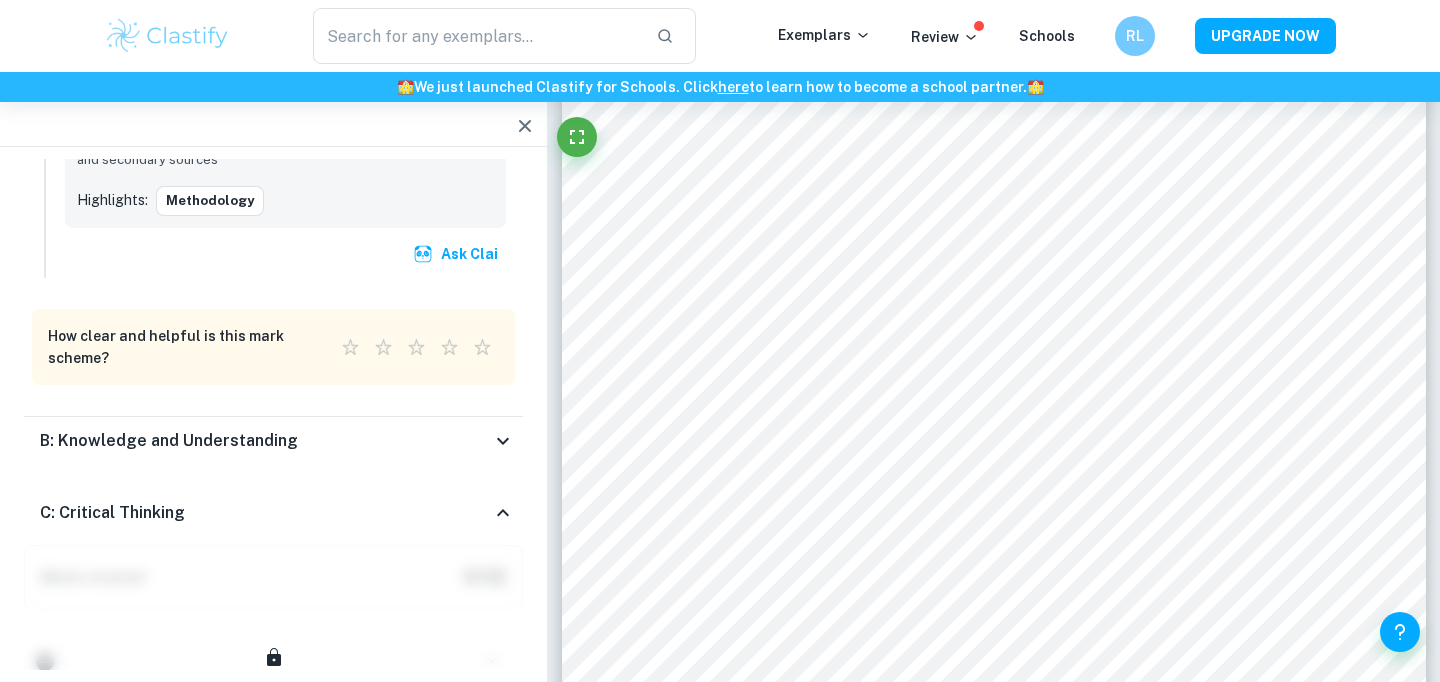 click on "C: Critical Thinking" at bounding box center (265, 513) 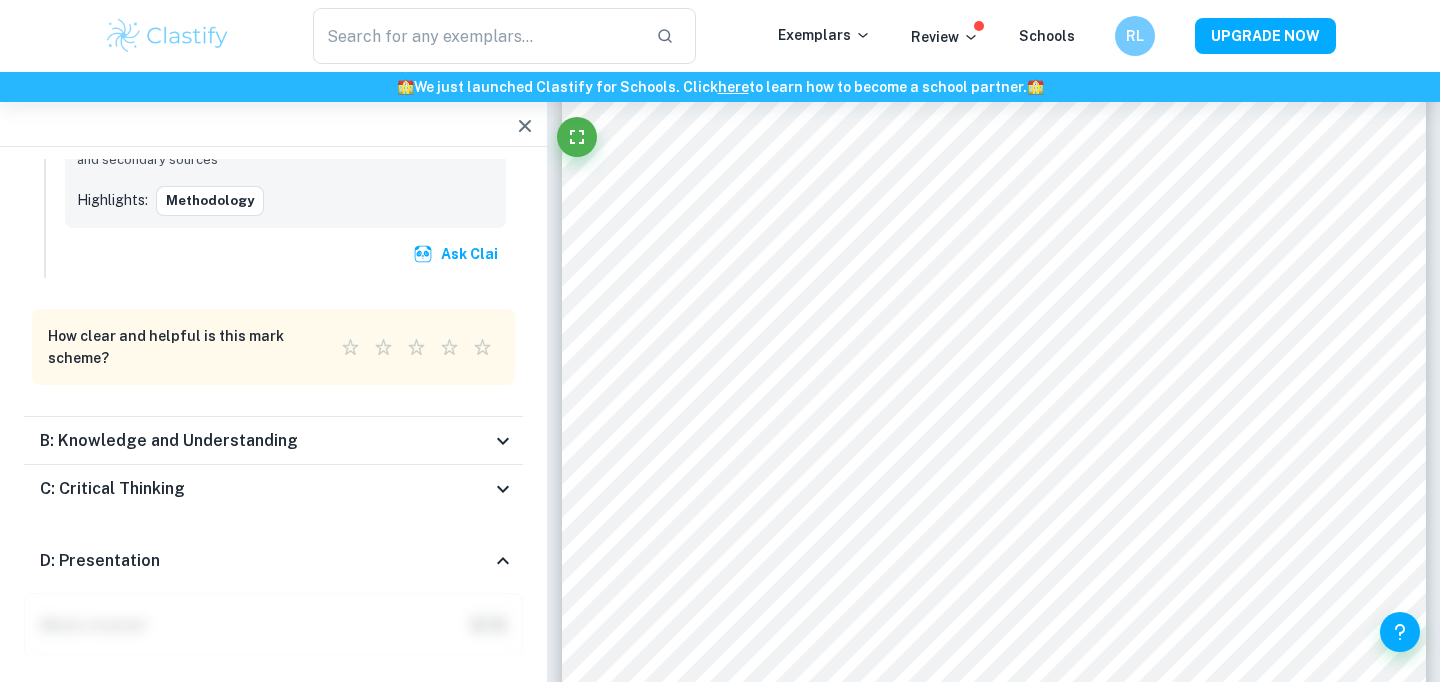 click on "C: Critical Thinking" at bounding box center (265, 489) 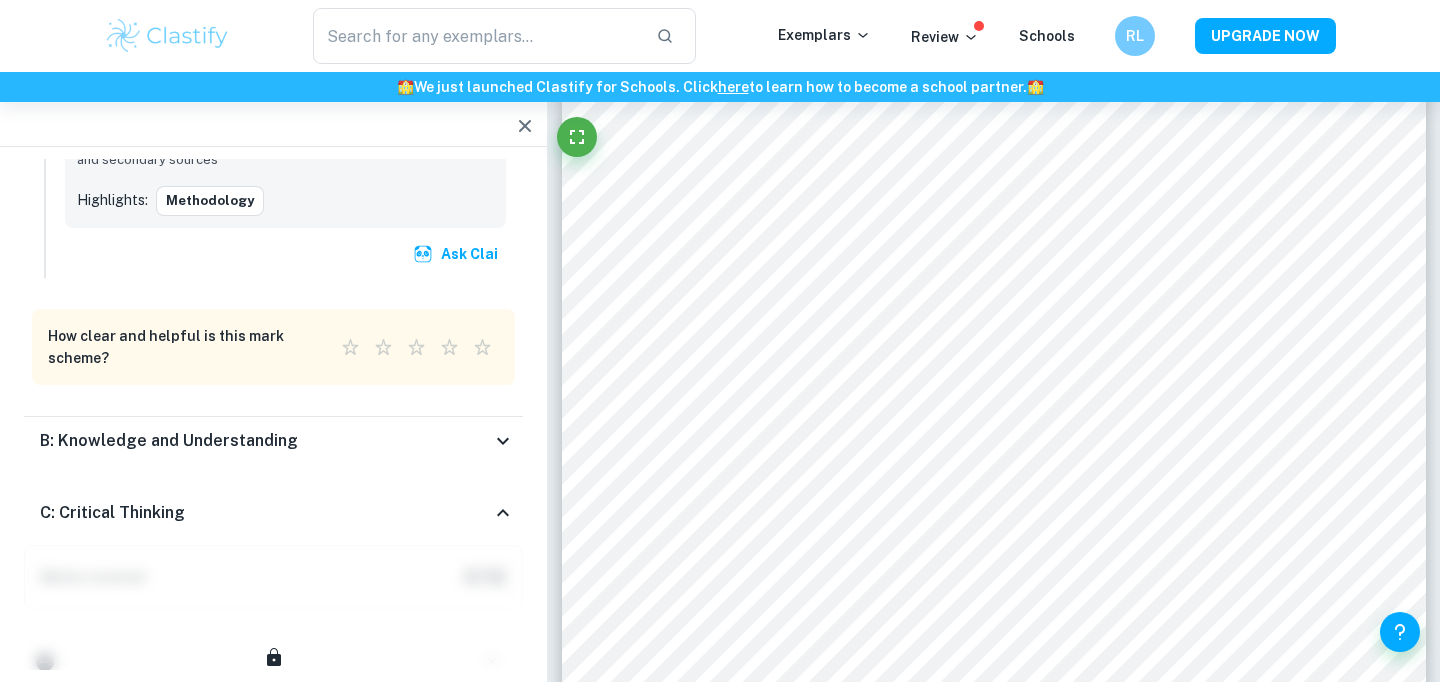 click on "C: Critical Thinking" at bounding box center [265, 513] 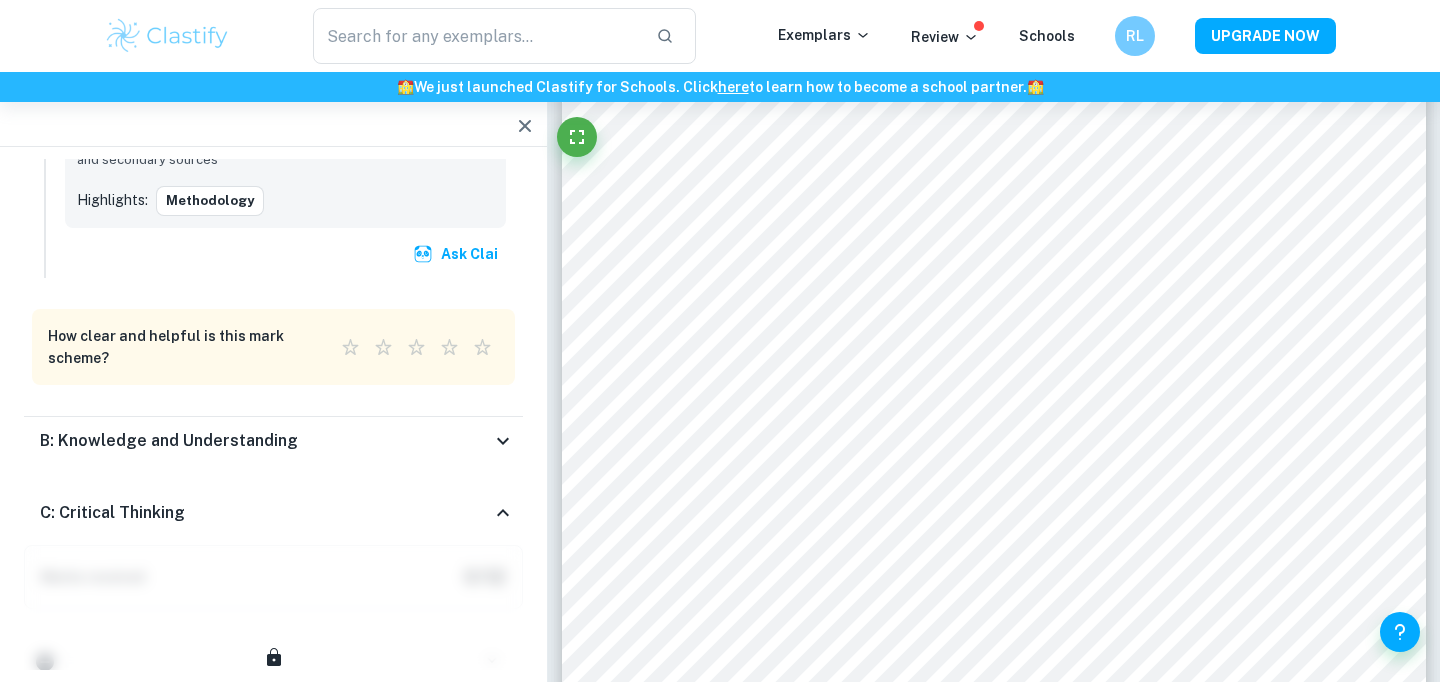 click on "C: Critical Thinking" at bounding box center [265, 513] 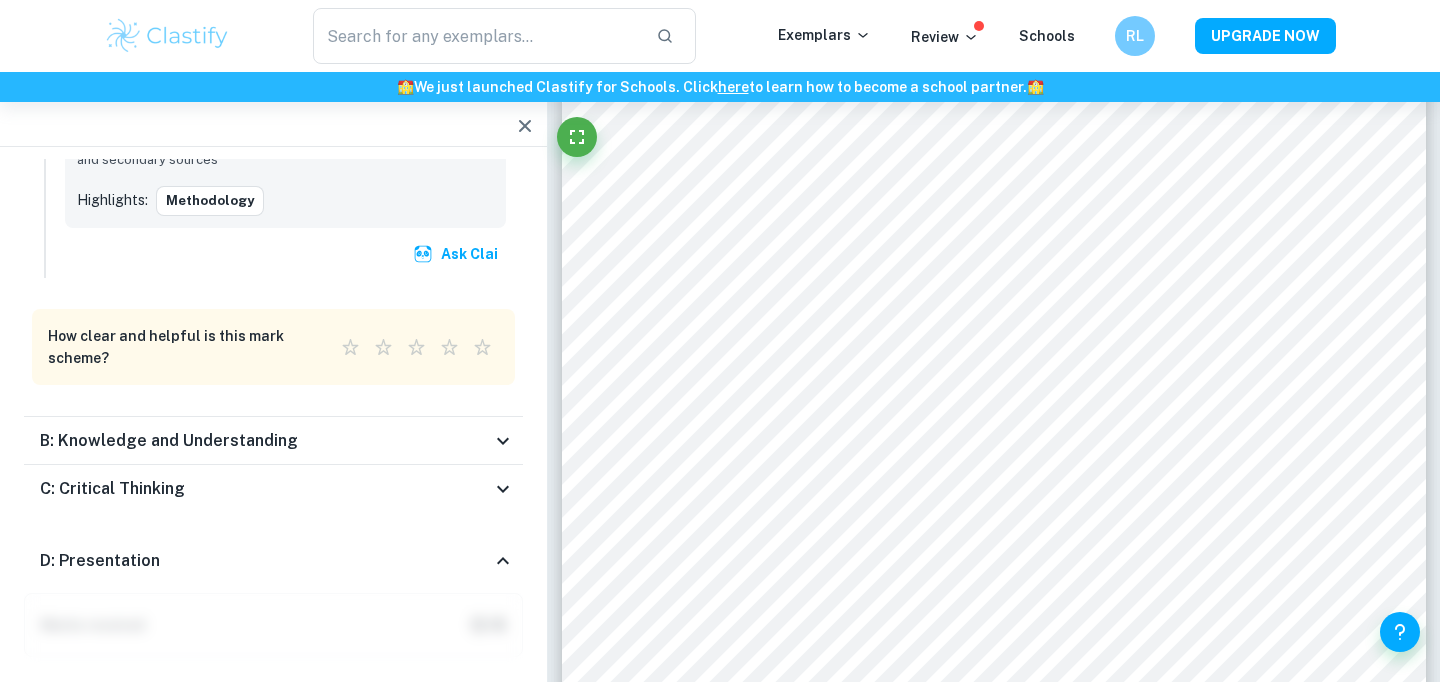 click on "D: Presentation" at bounding box center [265, 561] 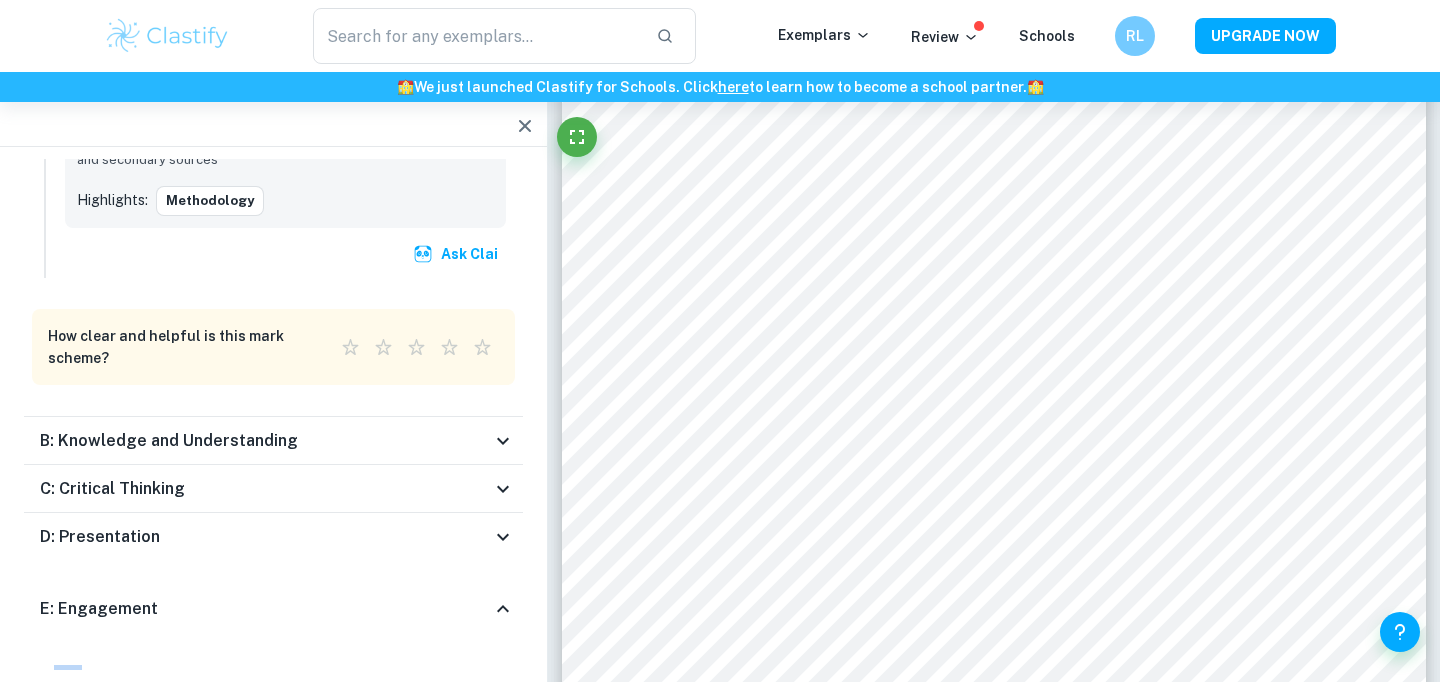 click on "Total Marks Received XX / XX View Plans   Soledad Marked by an official IB Examiner A Criteria A: Focus and method Marks received 6 / 6 The student outlines the topic of their study at the beginning of the essay, making its aim clear to the reader Why is it correct? The student outlines the topic of the study at the beginning of the essay: Government Policies to reduce cigarette consumption in Slovakia Highlights:   Decreasing ci... Ask Clai The student states the theoretical area of economics and explains how the topic fits into it Why is it correct? The student states the theoretical area of economics to be applied is negative externalities of consumption and explains how the topic fits into it by describing the external costs of smoking and secondary smoking Highlights:   The focus of ... Cigarettes ar... The significa... Ask Clai The significance of pursuing the given topic is explained at the beginning of the essay Why is it correct? Highlights:   My grandfathe... s cigarettes ... Ask Clai Highlights:" at bounding box center [273, -1807] 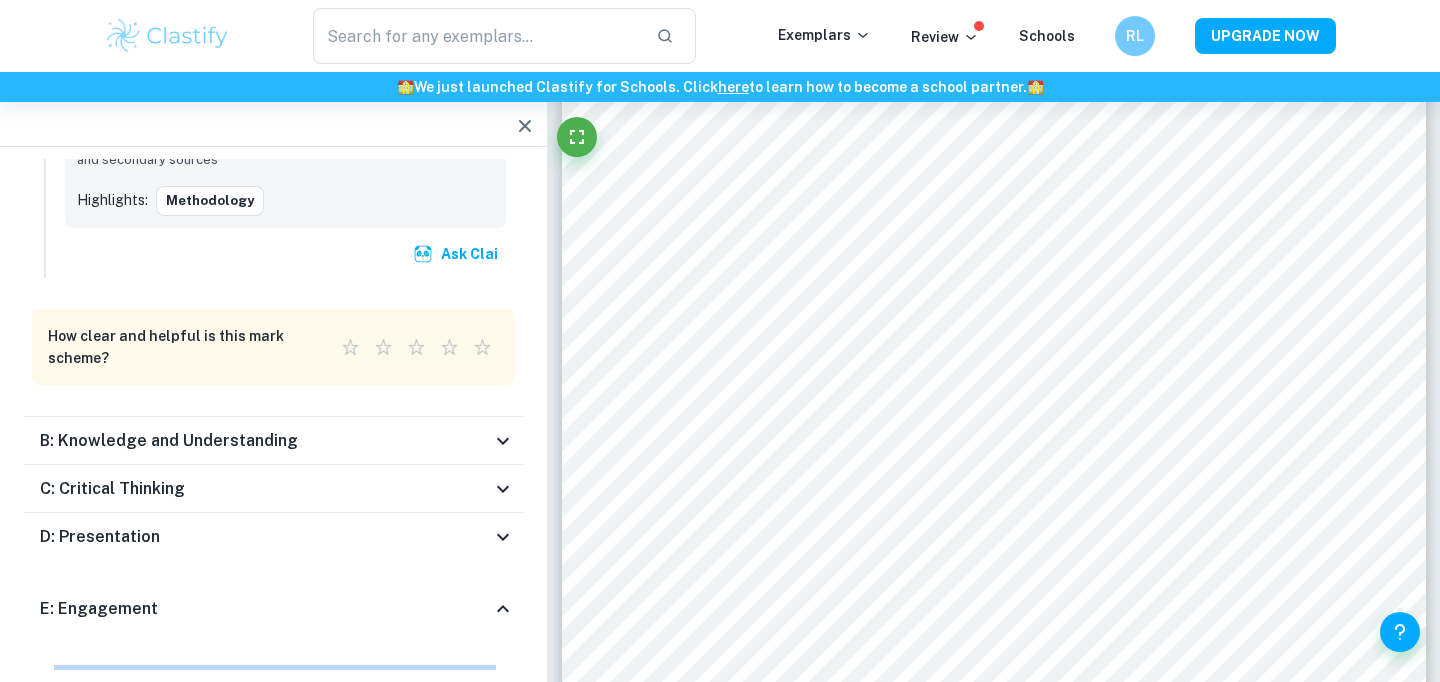 click on "Total Marks Received XX / XX View Plans   Soledad Marked by an official IB Examiner A Criteria A: Focus and method Marks received 6 / 6 The student outlines the topic of their study at the beginning of the essay, making its aim clear to the reader Why is it correct? The student outlines the topic of the study at the beginning of the essay: Government Policies to reduce cigarette consumption in Slovakia Highlights:   Decreasing ci... Ask Clai The student states the theoretical area of economics and explains how the topic fits into it Why is it correct? The student states the theoretical area of economics to be applied is negative externalities of consumption and explains how the topic fits into it by describing the external costs of smoking and secondary smoking Highlights:   The focus of ... Cigarettes ar... The significa... Ask Clai The significance of pursuing the given topic is explained at the beginning of the essay Why is it correct? Highlights:   My grandfathe... s cigarettes ... Ask Clai Highlights:" at bounding box center (273, -1807) 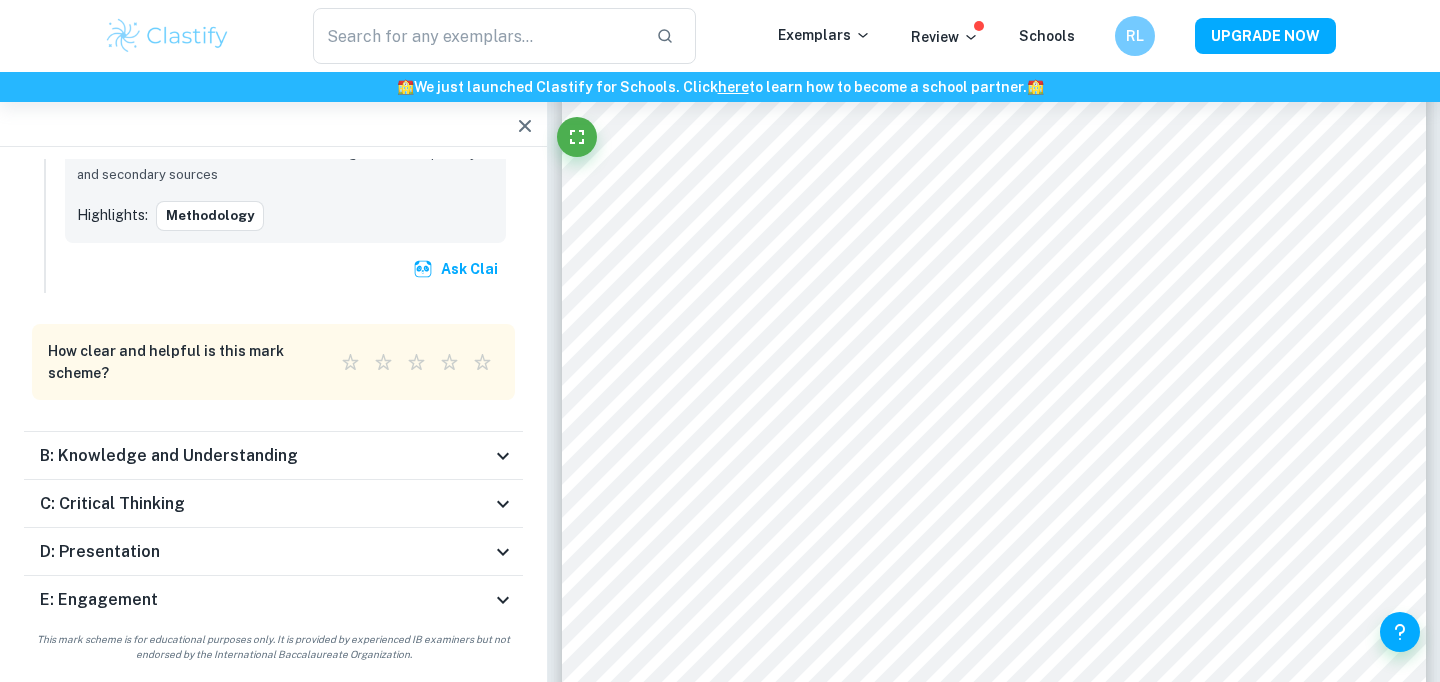 click on "E: Engagement" at bounding box center (265, 600) 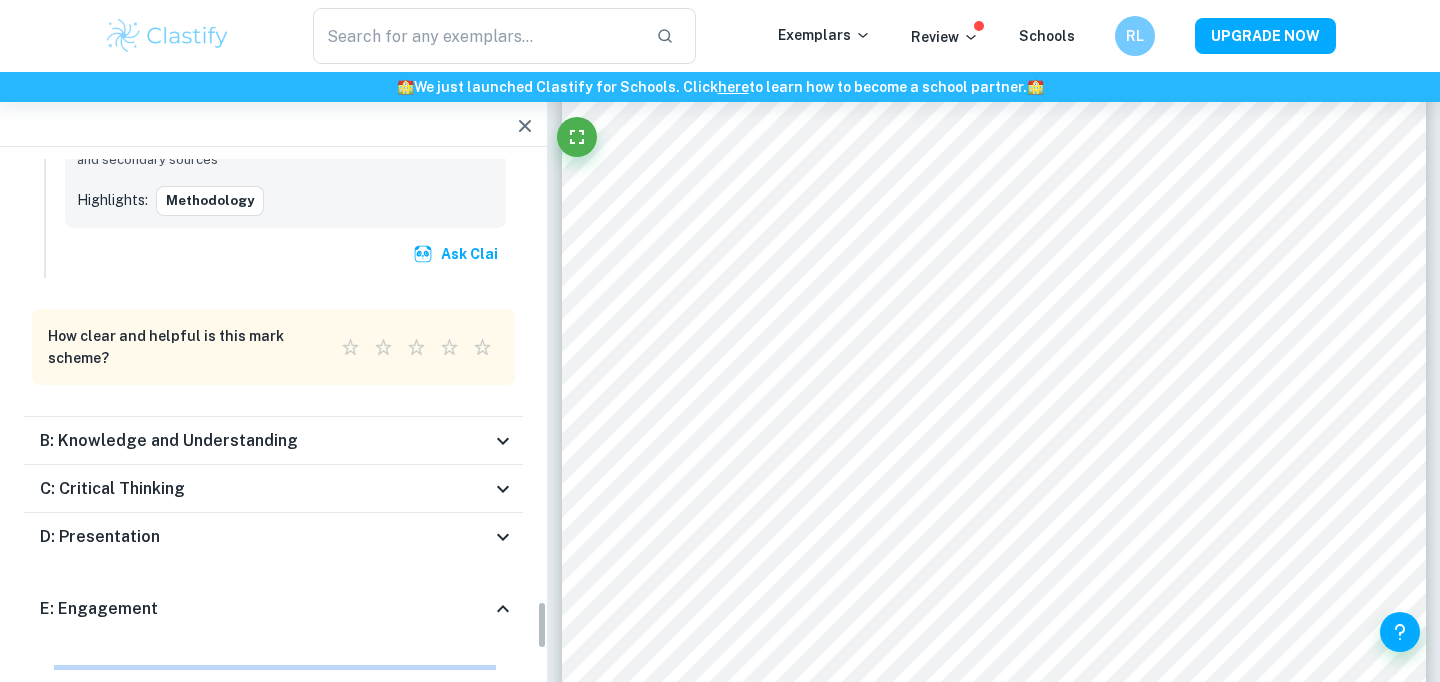 click on "E: Engagement" at bounding box center [273, 609] 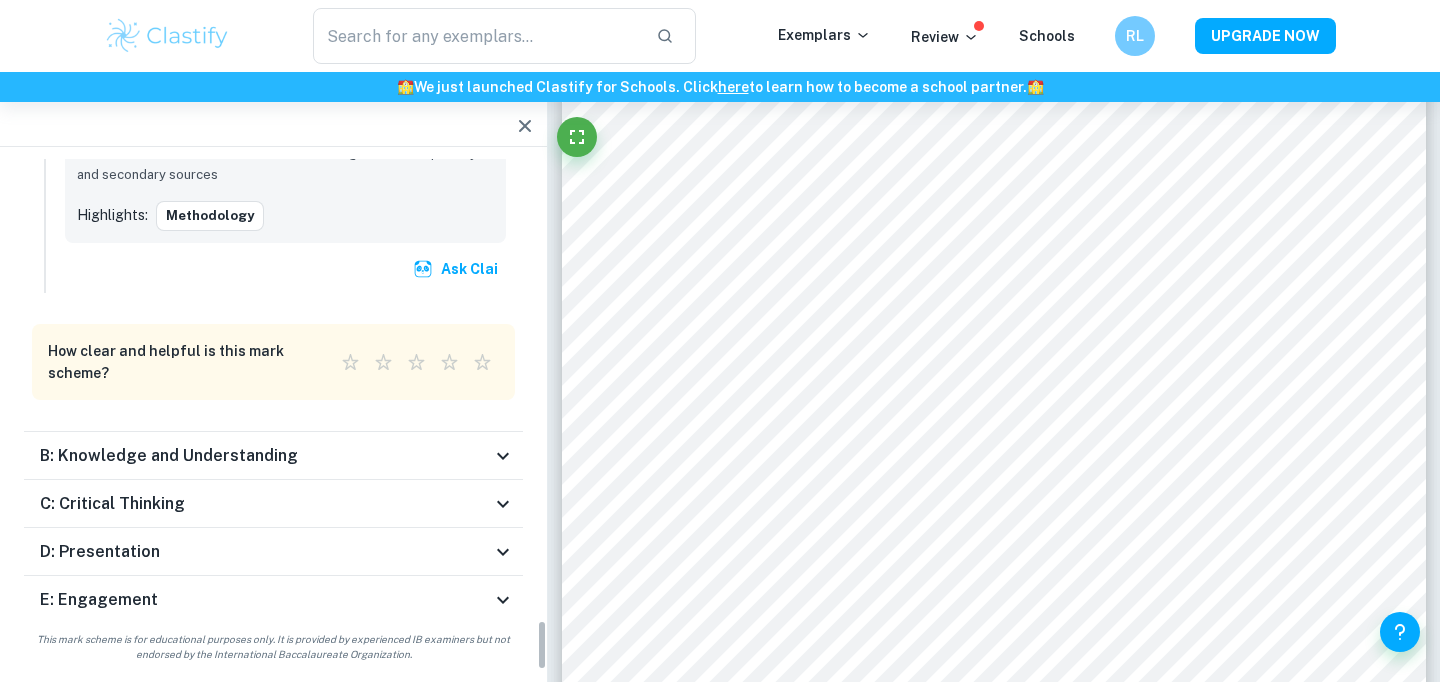 click on "E: Engagement" at bounding box center (265, 600) 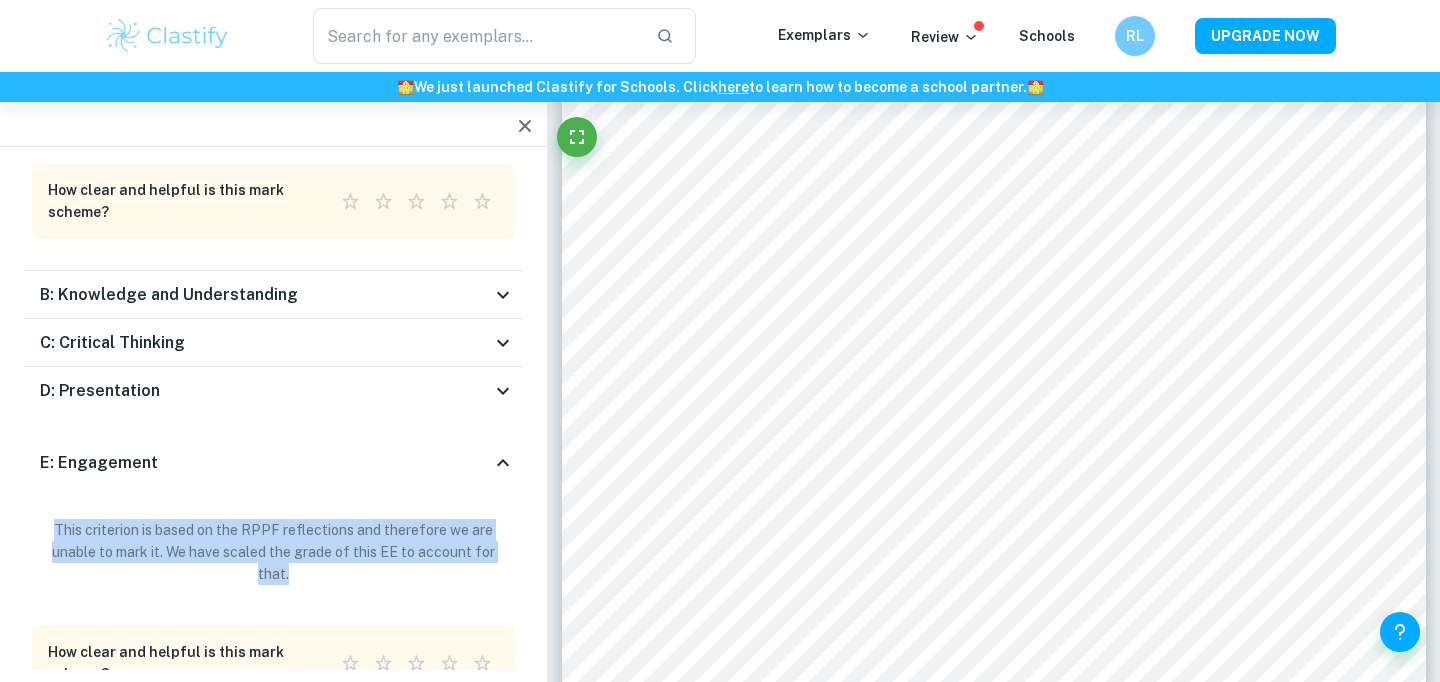 click on "E: Engagement" at bounding box center (273, 463) 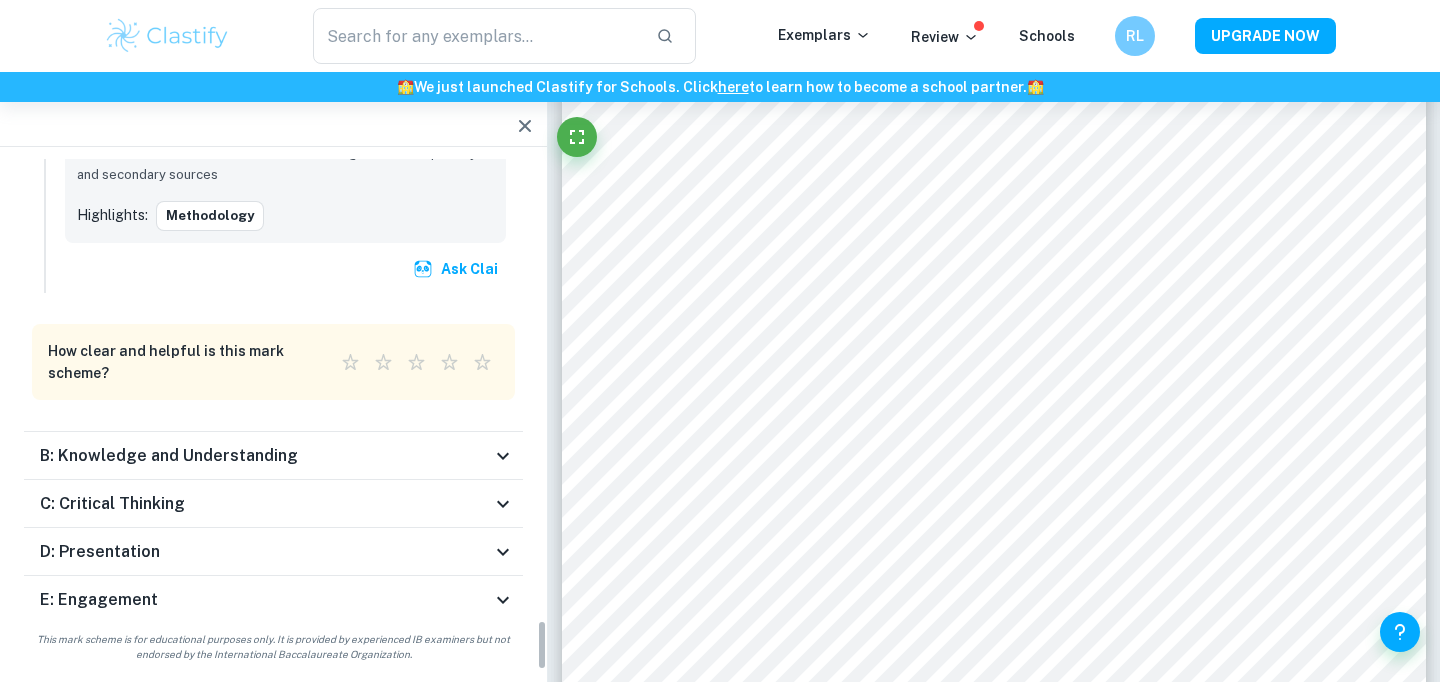 click on "C: Critical Thinking" at bounding box center (273, 504) 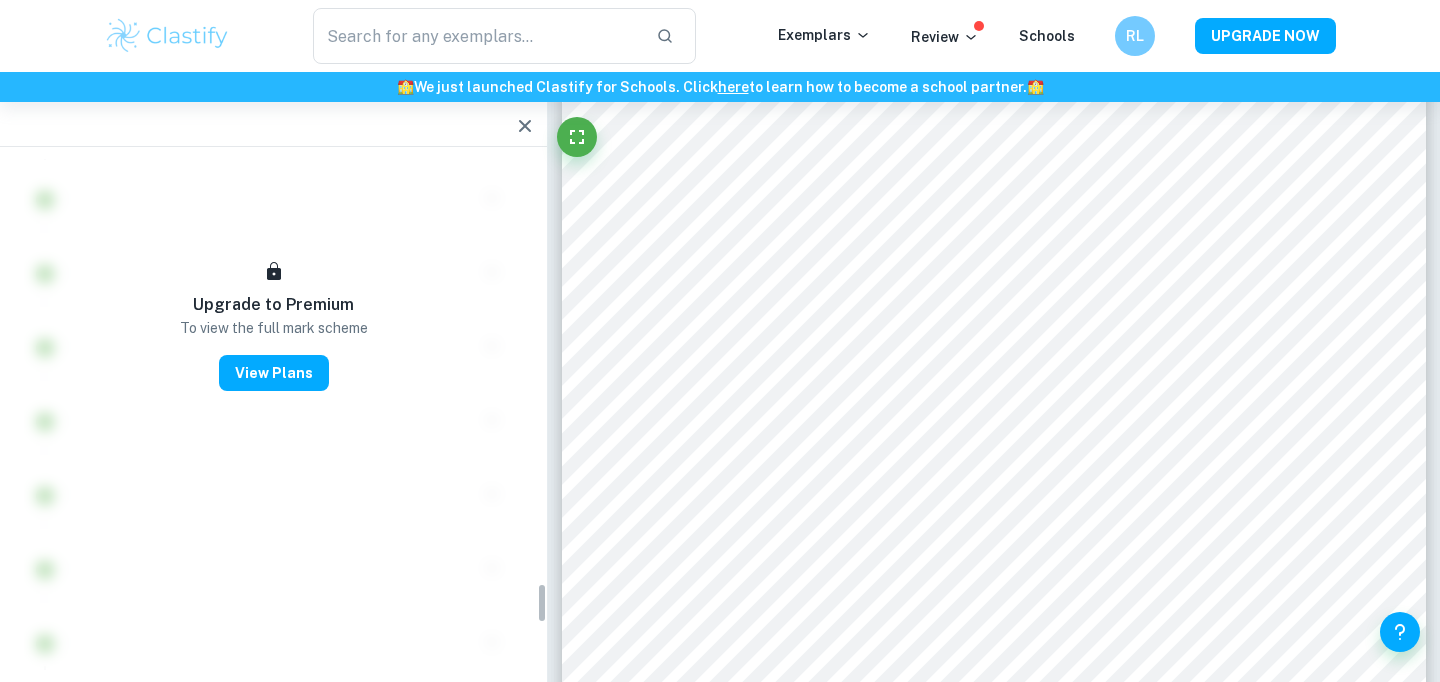 scroll, scrollTop: 5114, scrollLeft: 0, axis: vertical 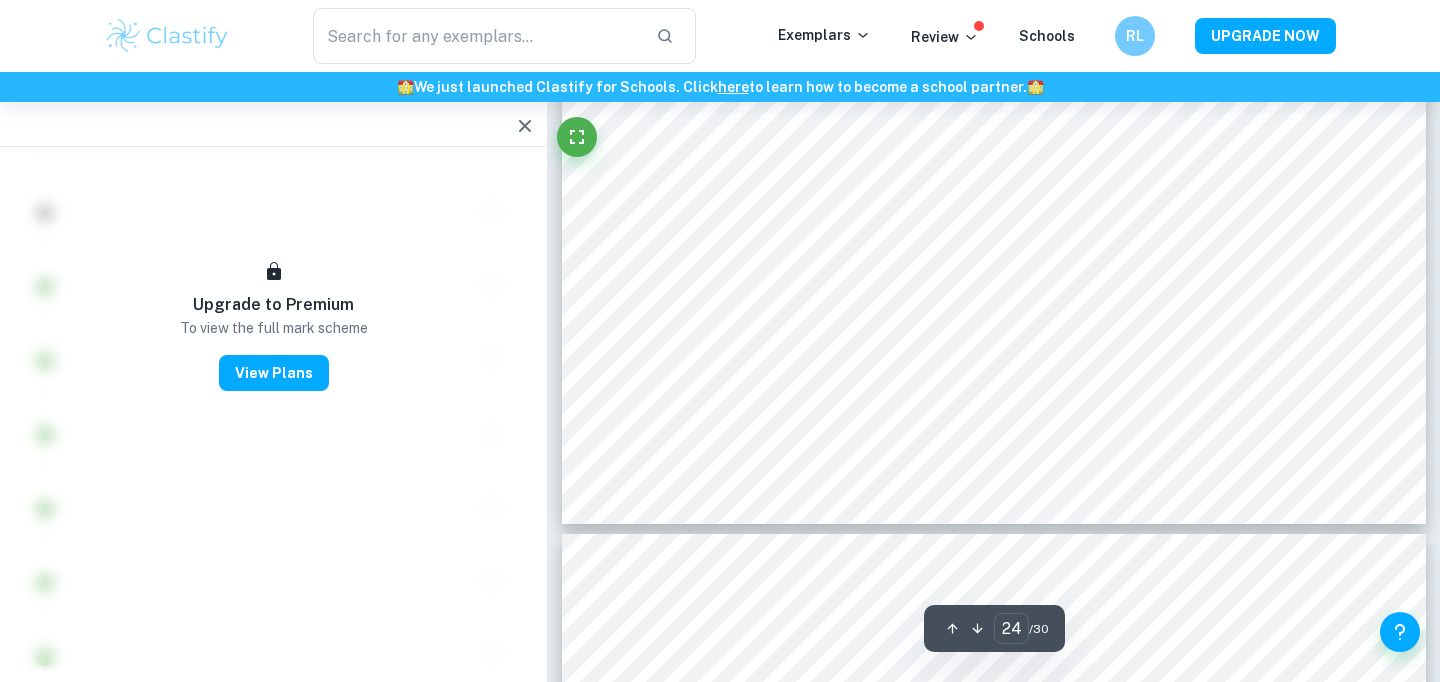 click at bounding box center [987, 196] 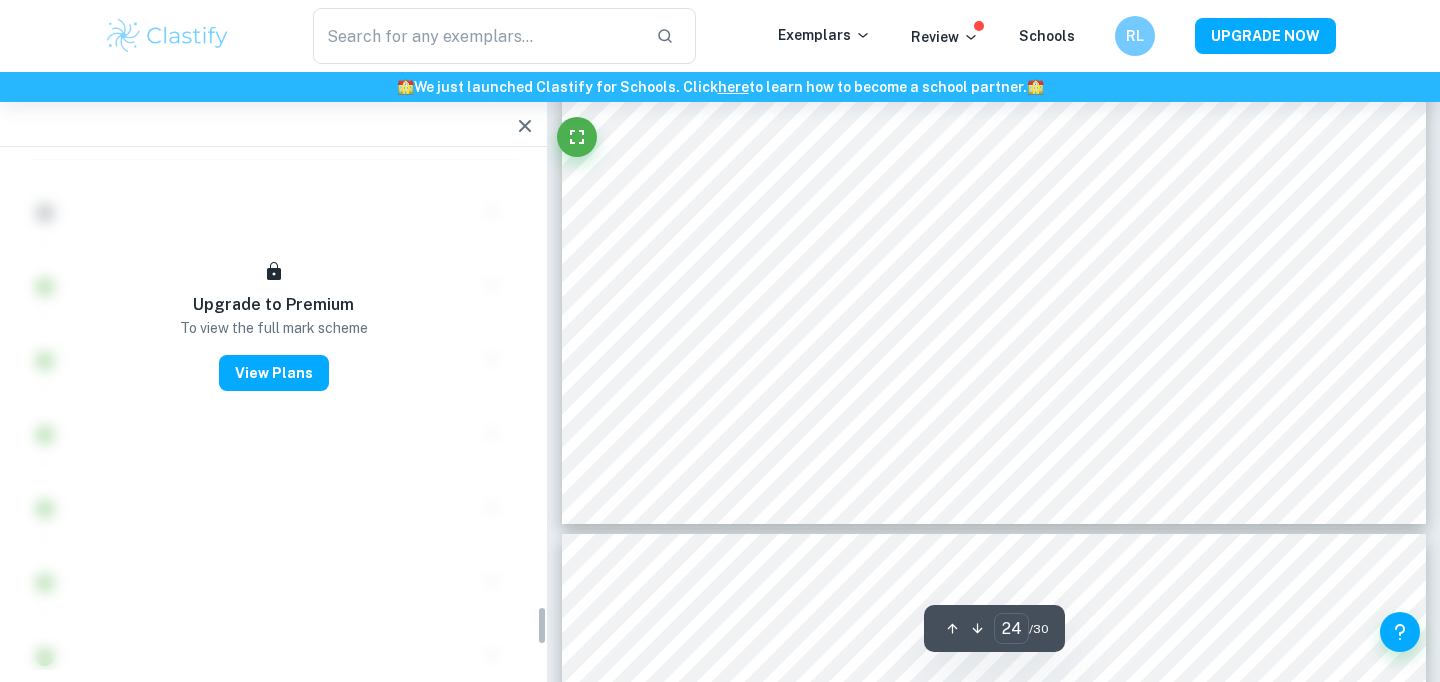 scroll, scrollTop: 5799, scrollLeft: 0, axis: vertical 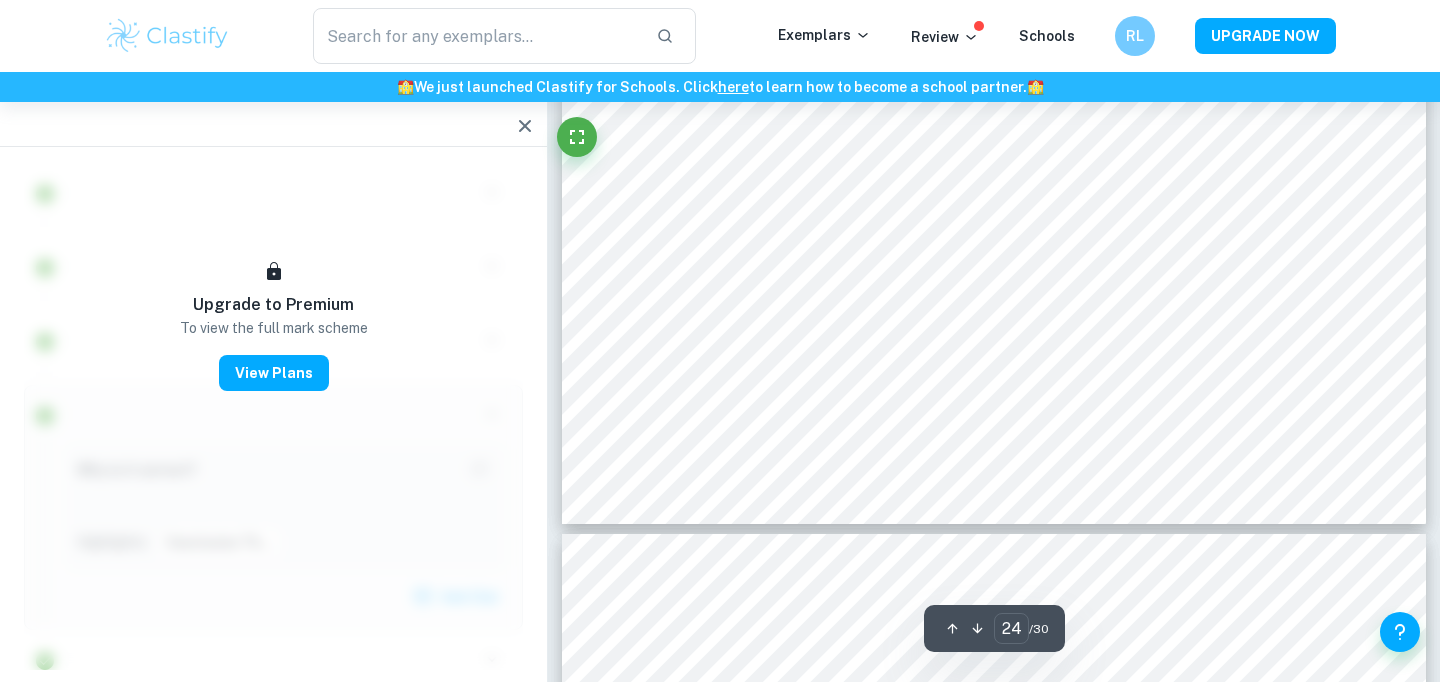 click at bounding box center (982, 372) 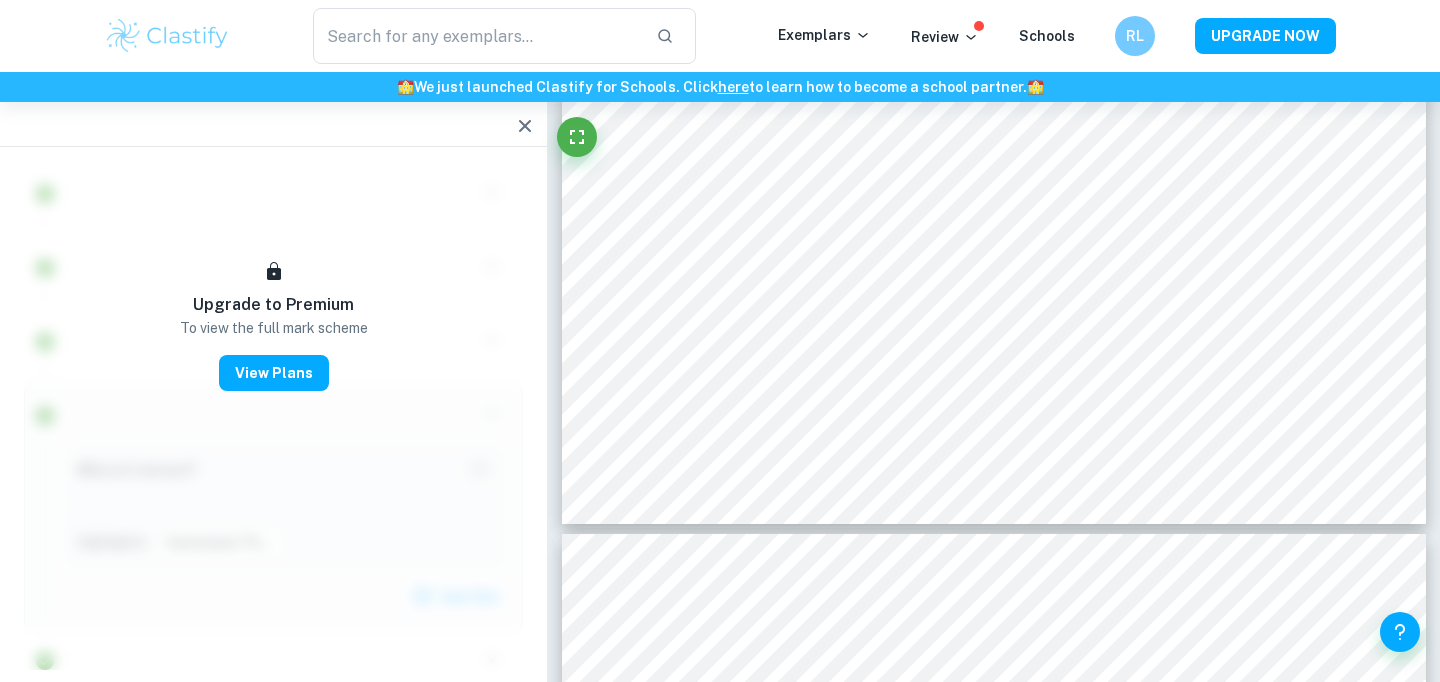 type on "25" 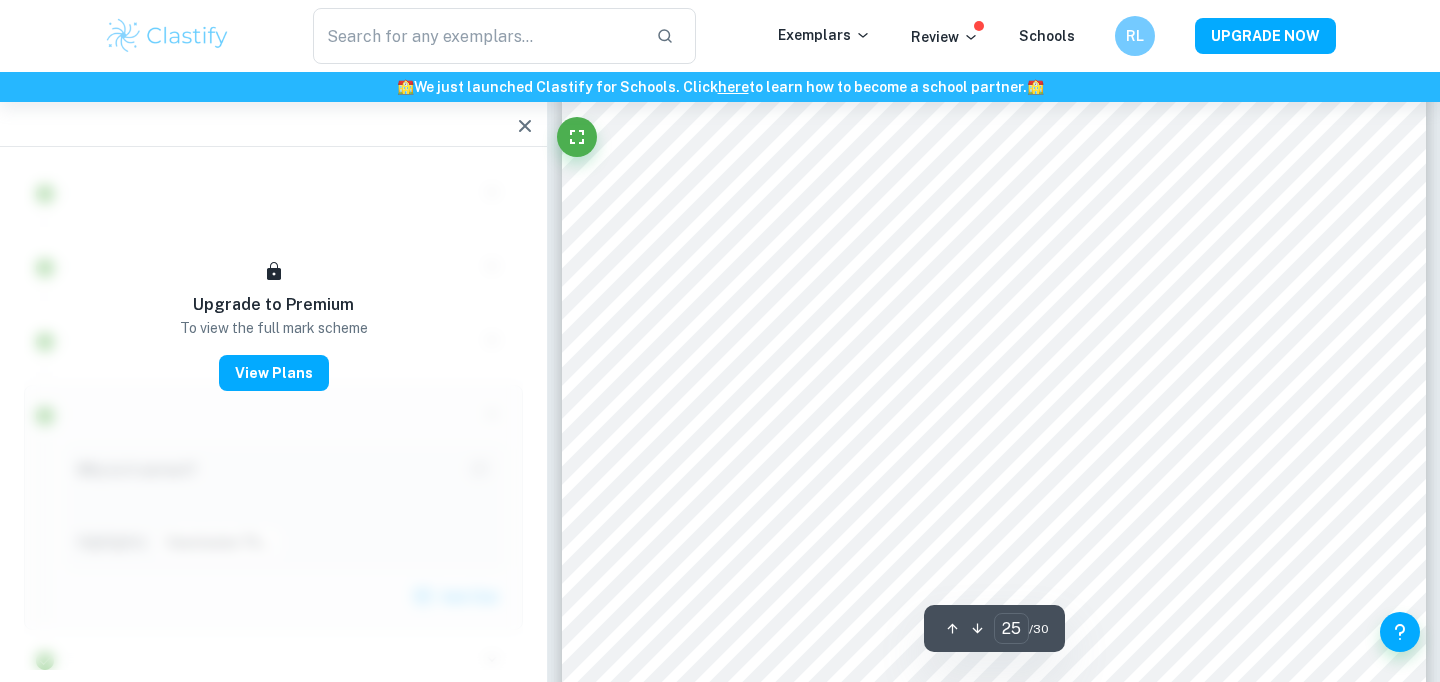 scroll, scrollTop: 27419, scrollLeft: 0, axis: vertical 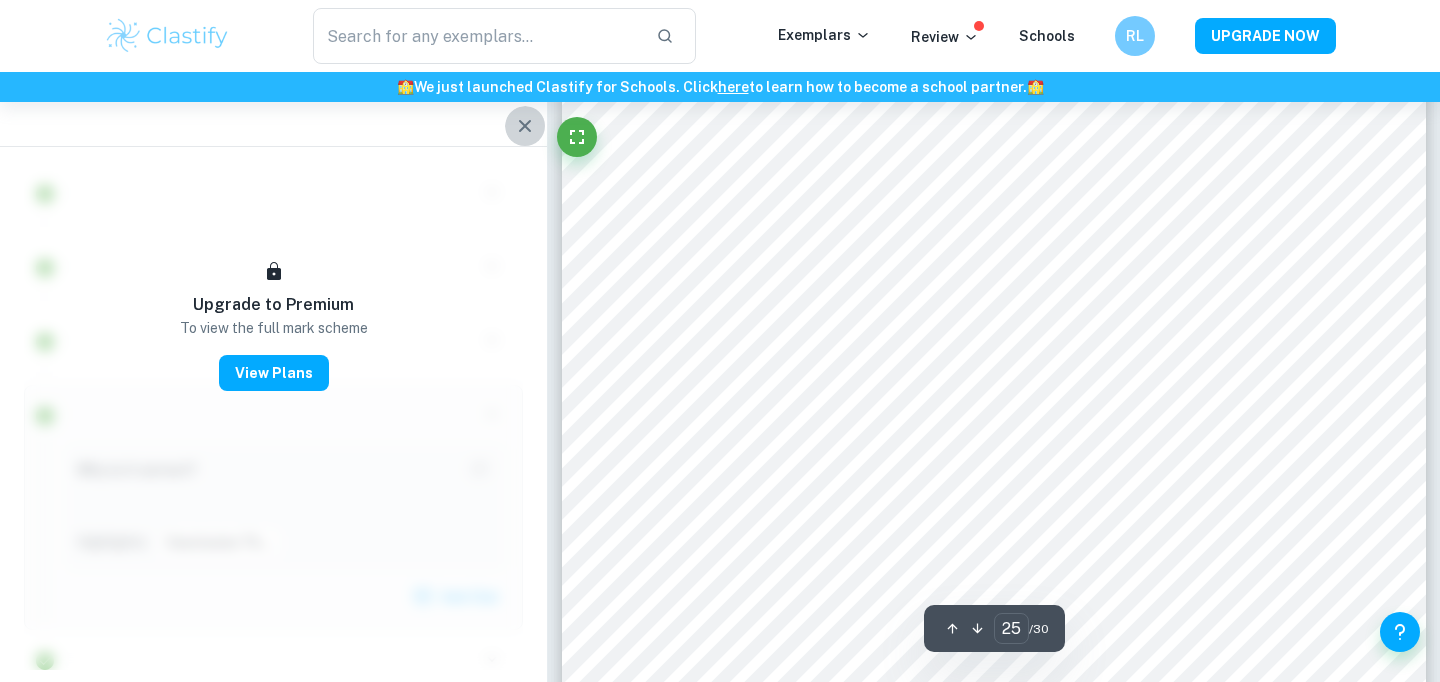 click at bounding box center (525, 126) 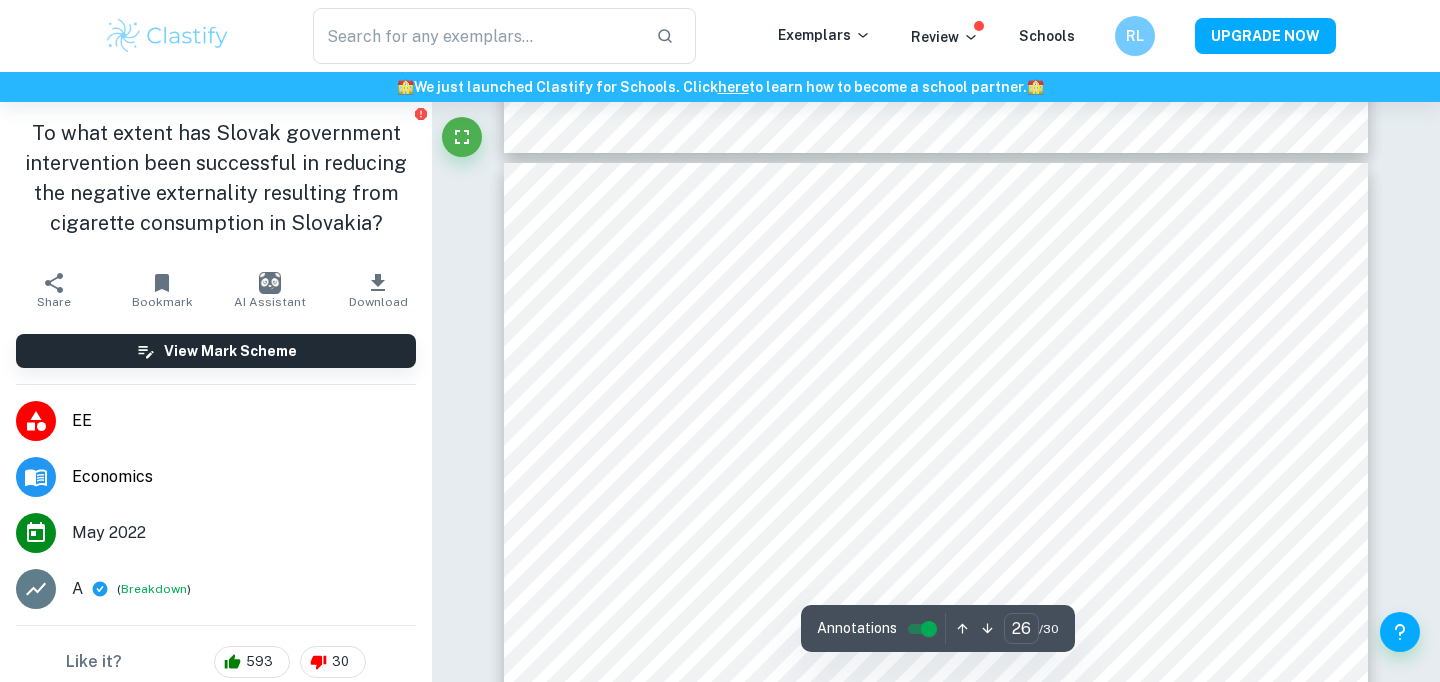 scroll, scrollTop: 28181, scrollLeft: 0, axis: vertical 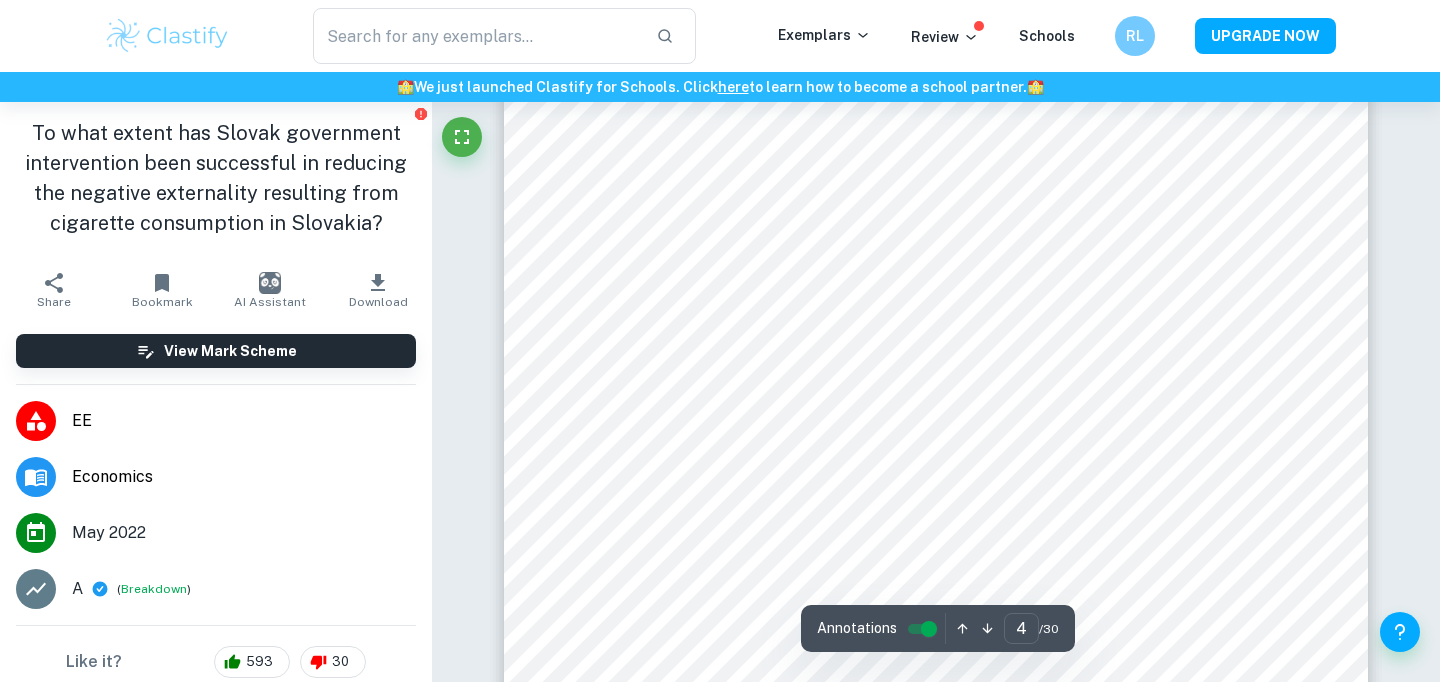 type on "3" 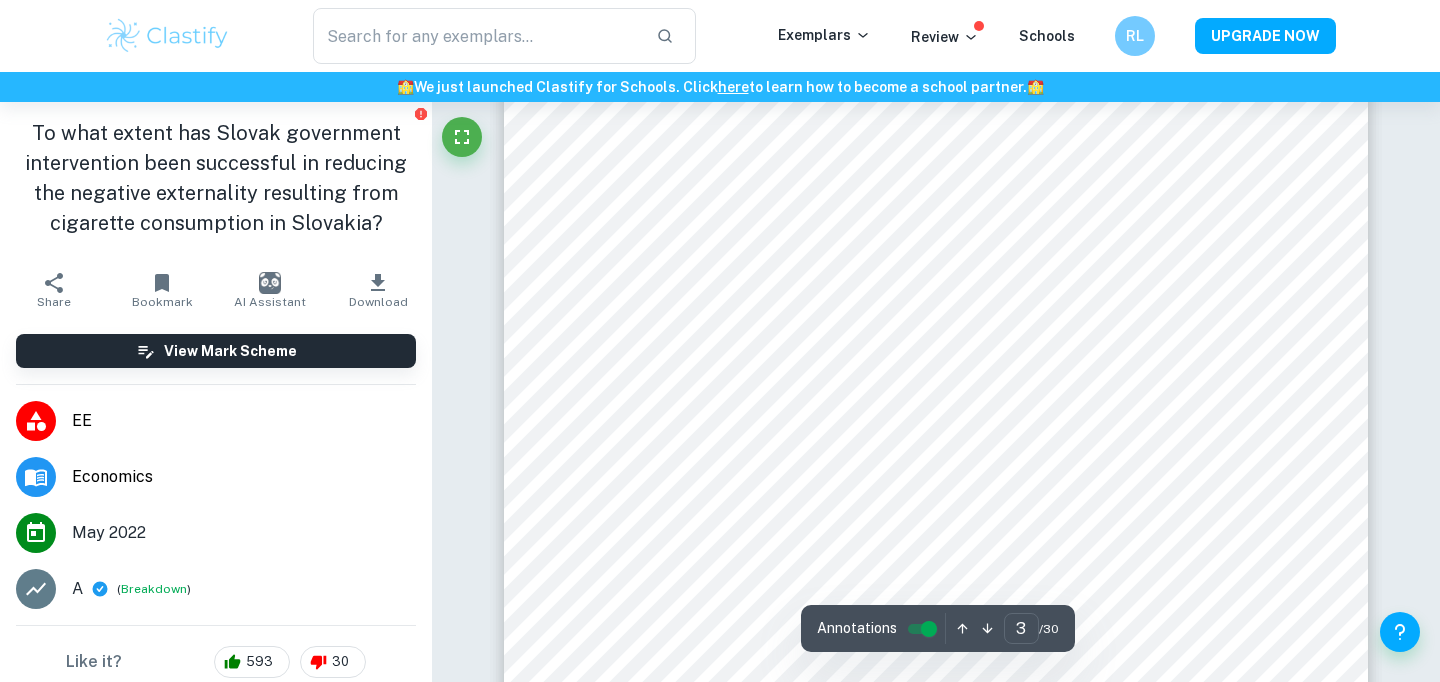 scroll, scrollTop: 2628, scrollLeft: 0, axis: vertical 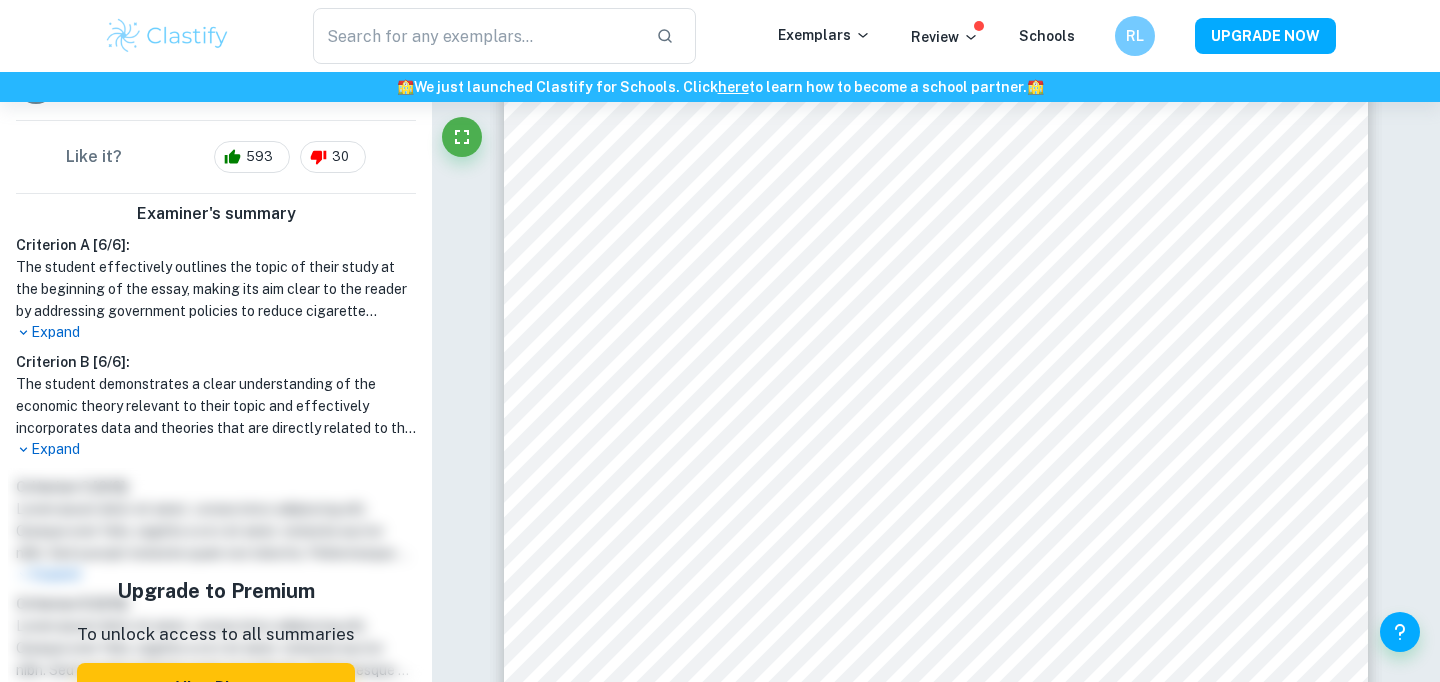 click on "Expand" at bounding box center [216, 449] 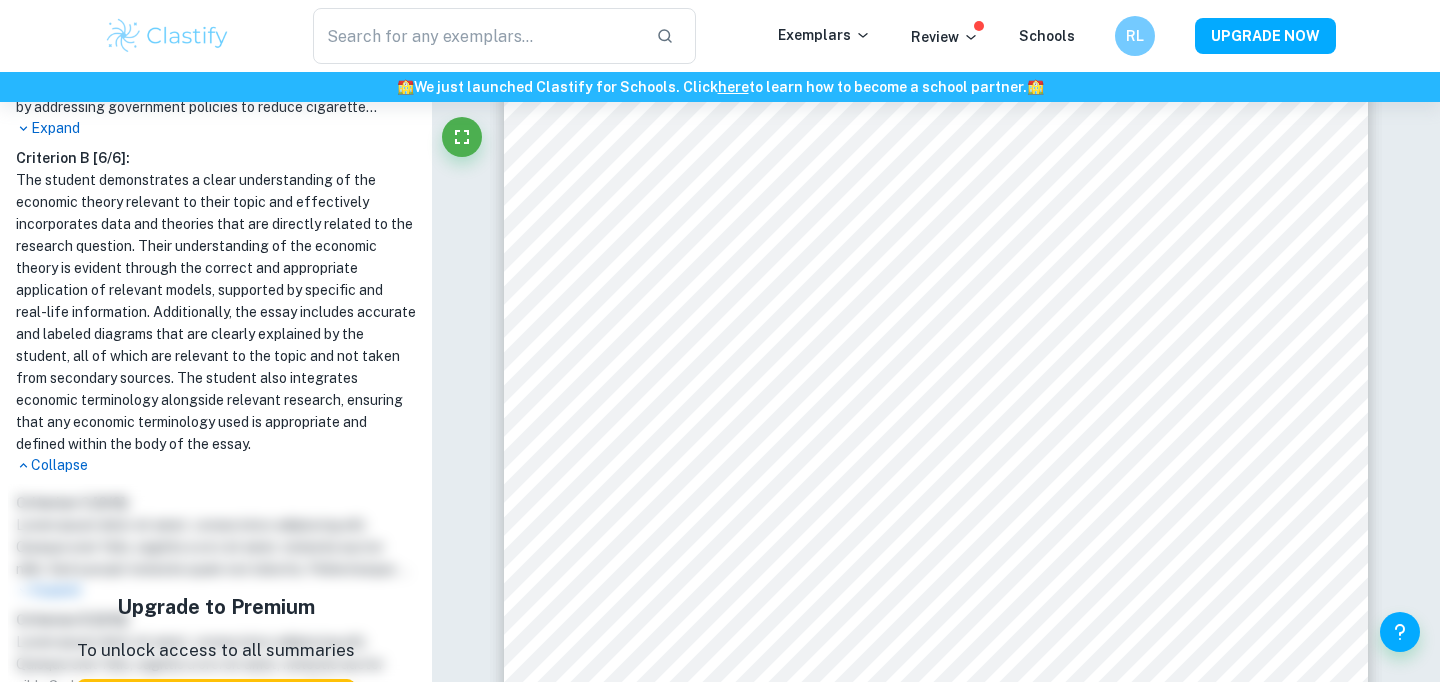scroll, scrollTop: 712, scrollLeft: 0, axis: vertical 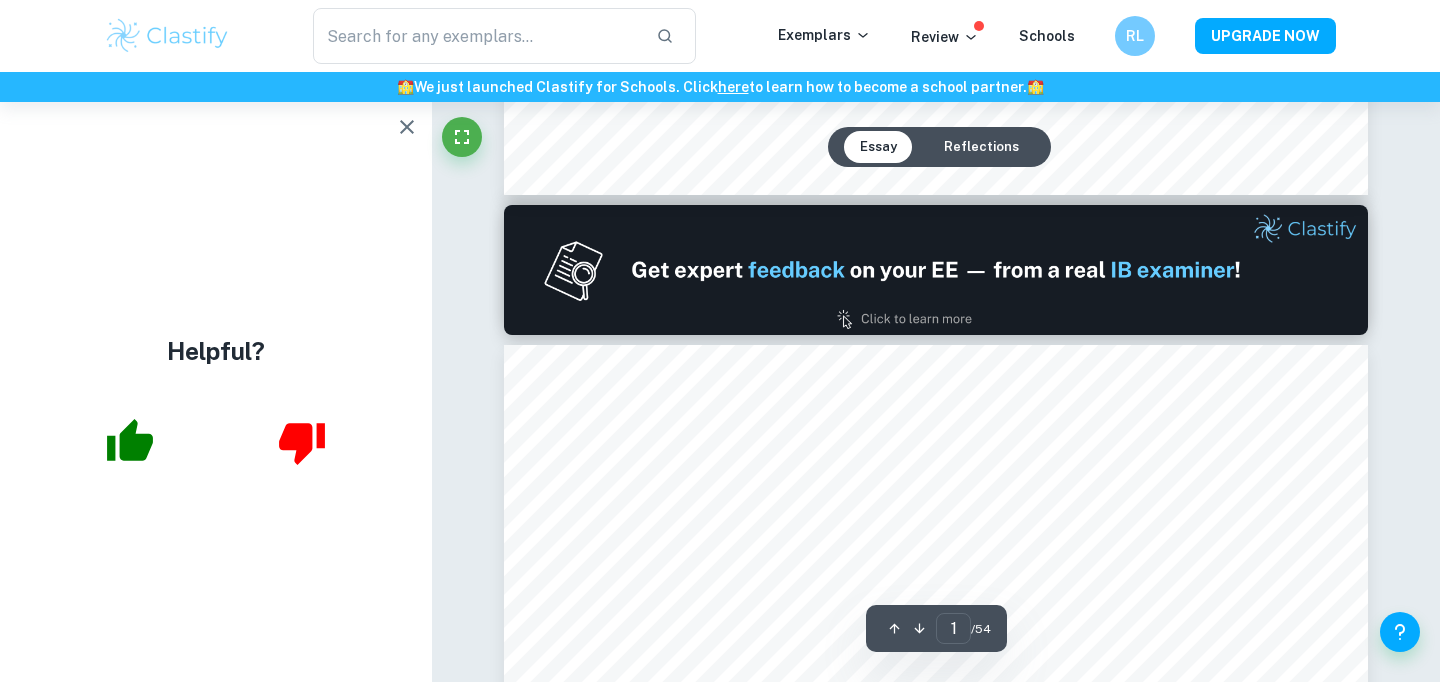 type on "2" 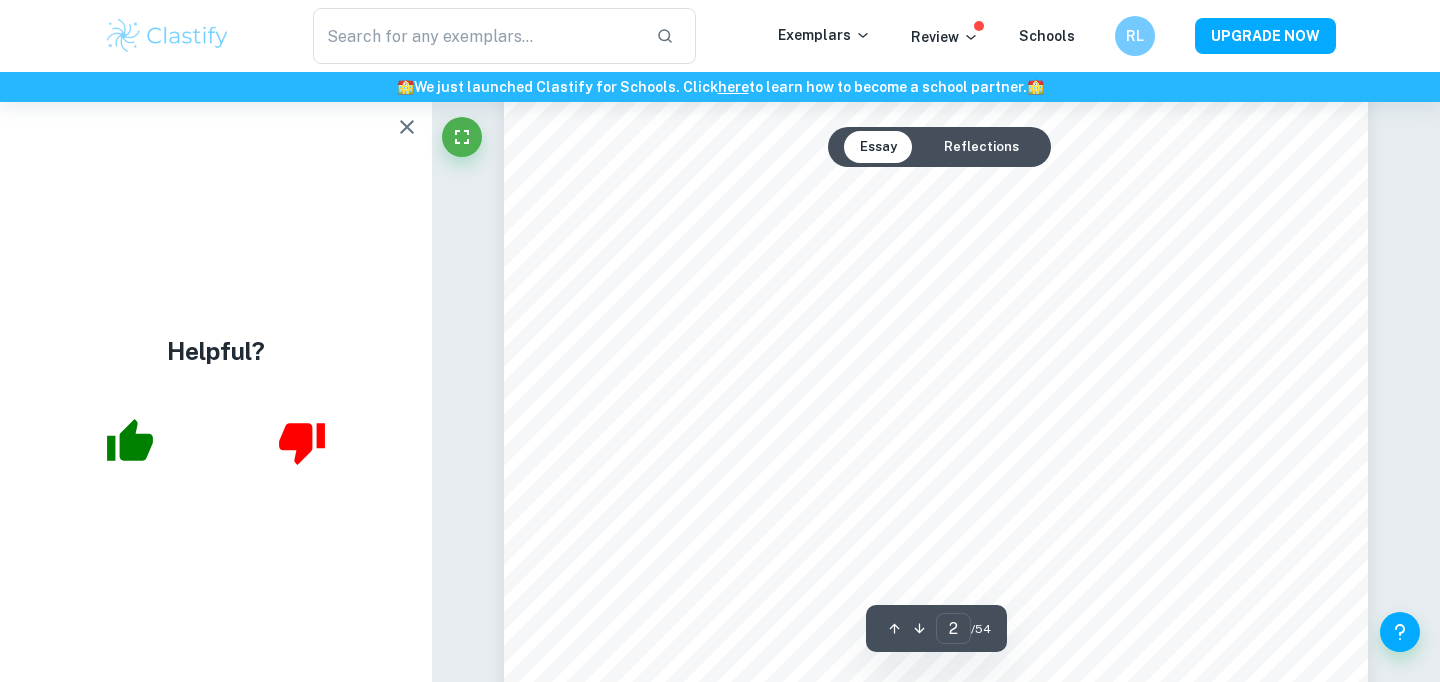 scroll, scrollTop: 1427, scrollLeft: 0, axis: vertical 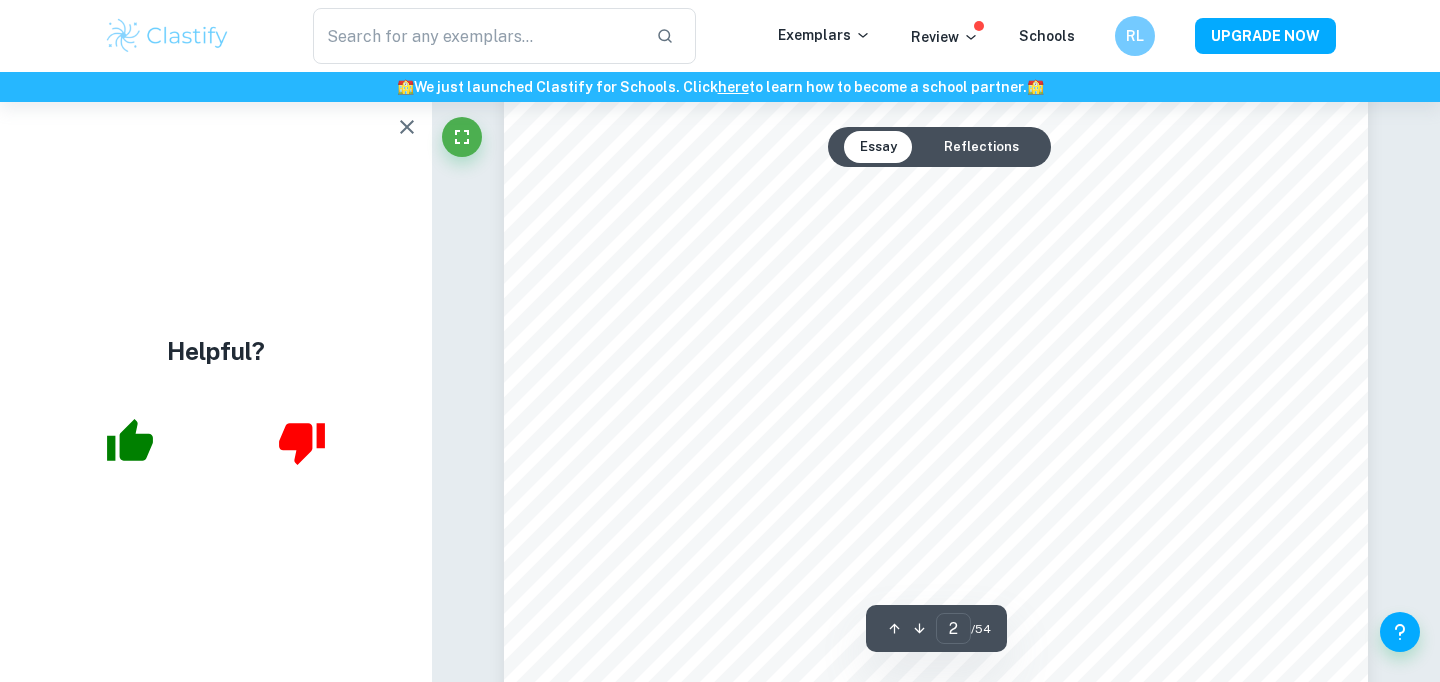 click 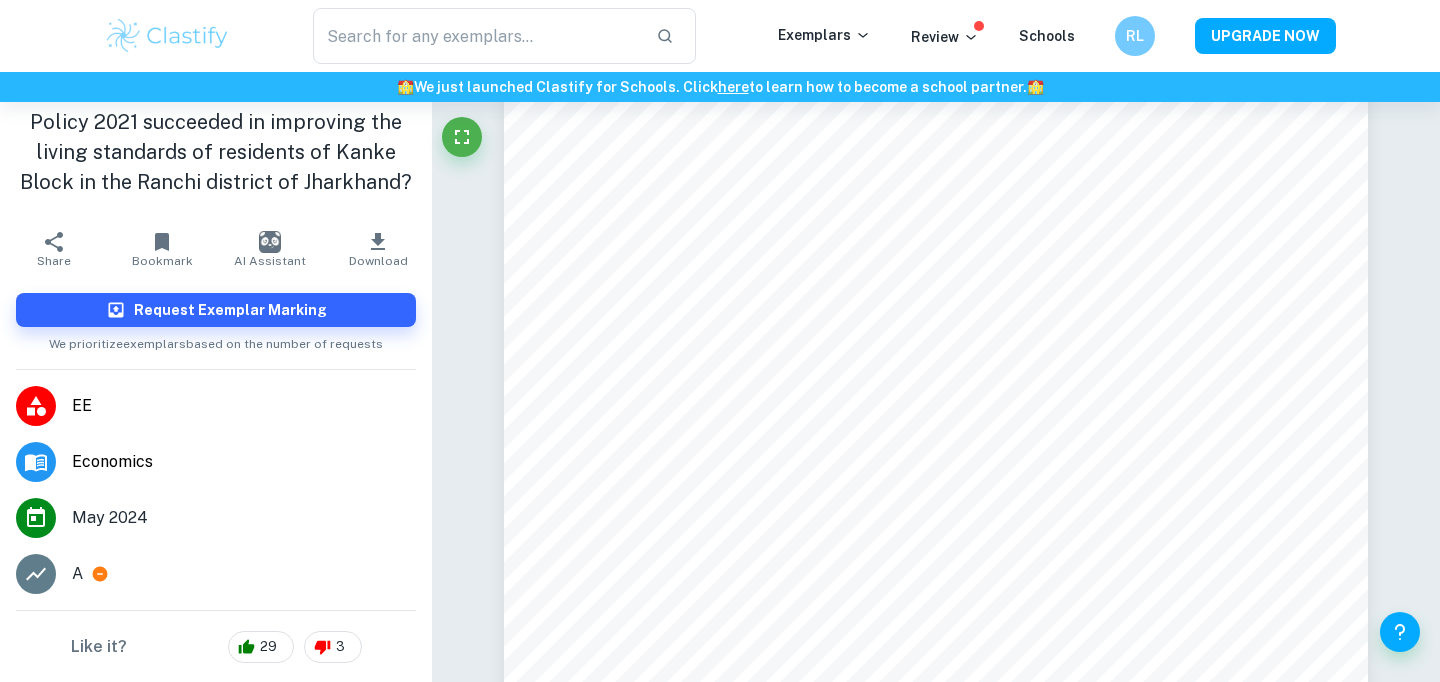 scroll, scrollTop: 74, scrollLeft: 0, axis: vertical 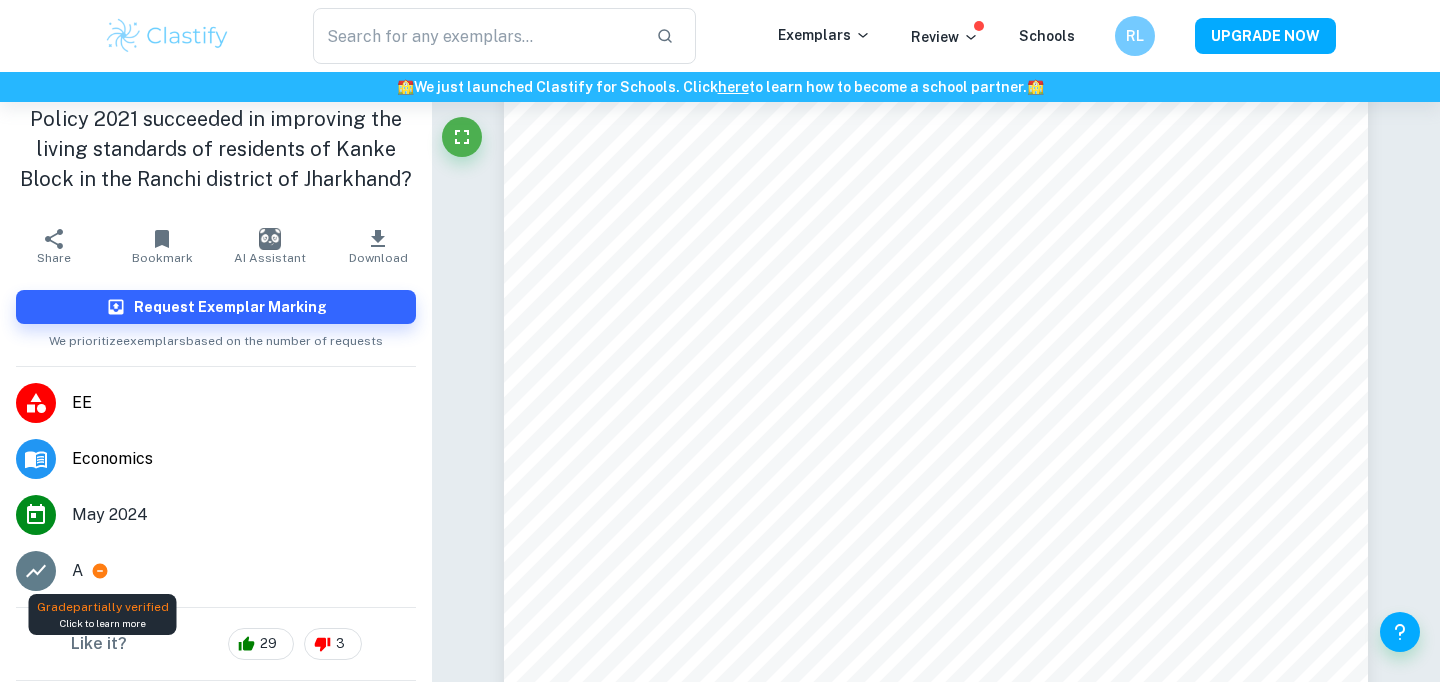 click 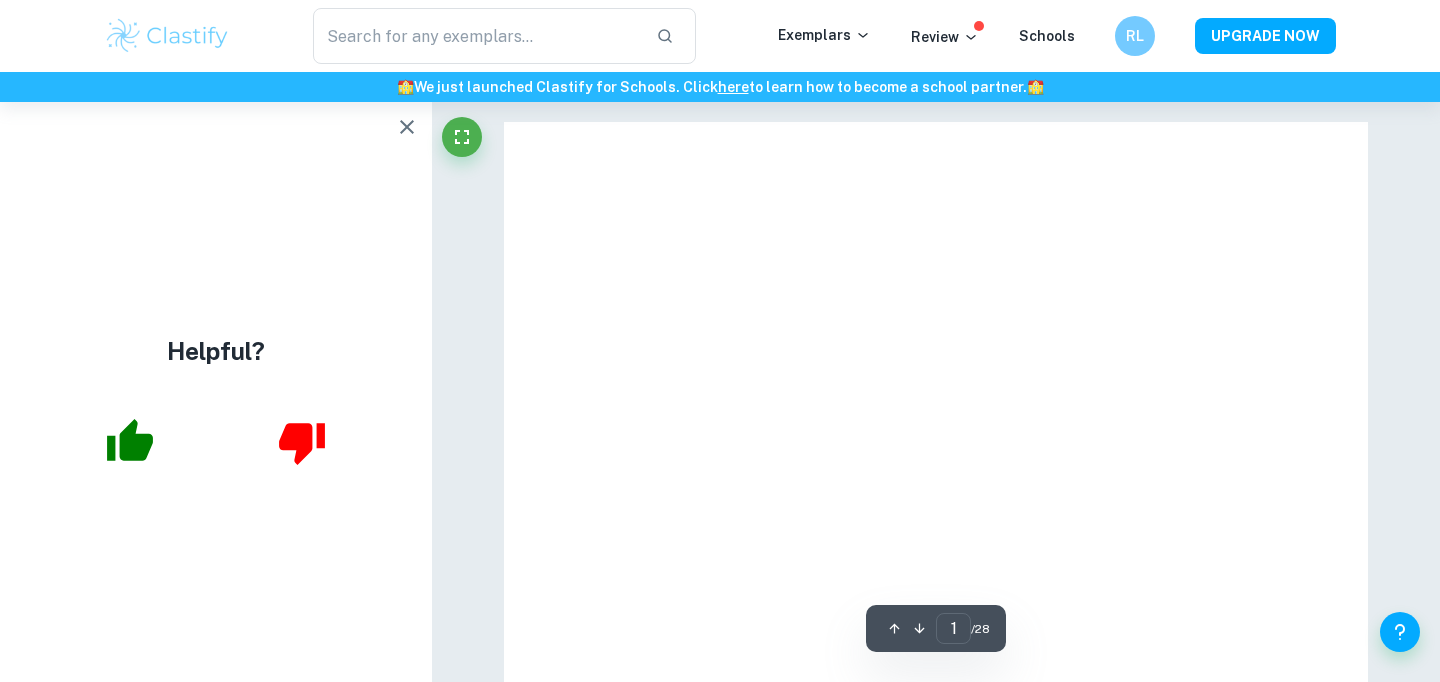 scroll, scrollTop: 0, scrollLeft: 0, axis: both 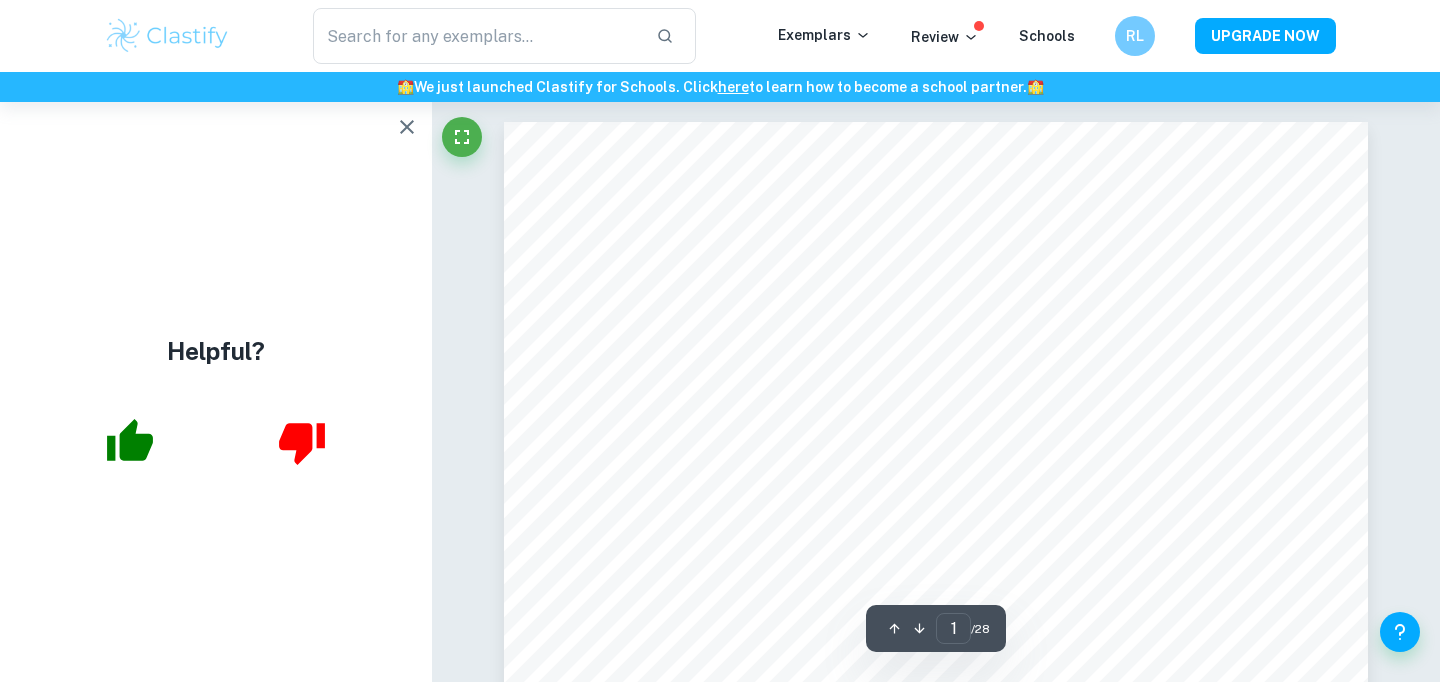 click 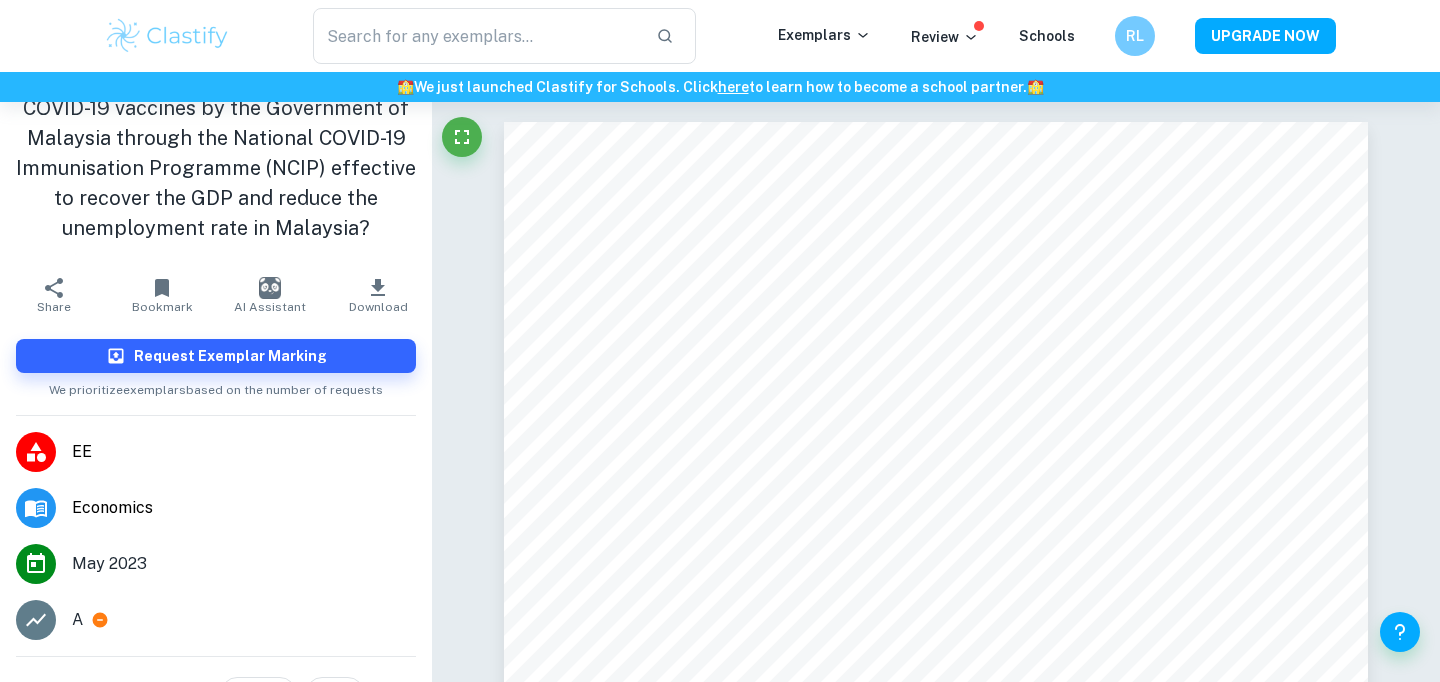 scroll, scrollTop: 63, scrollLeft: 0, axis: vertical 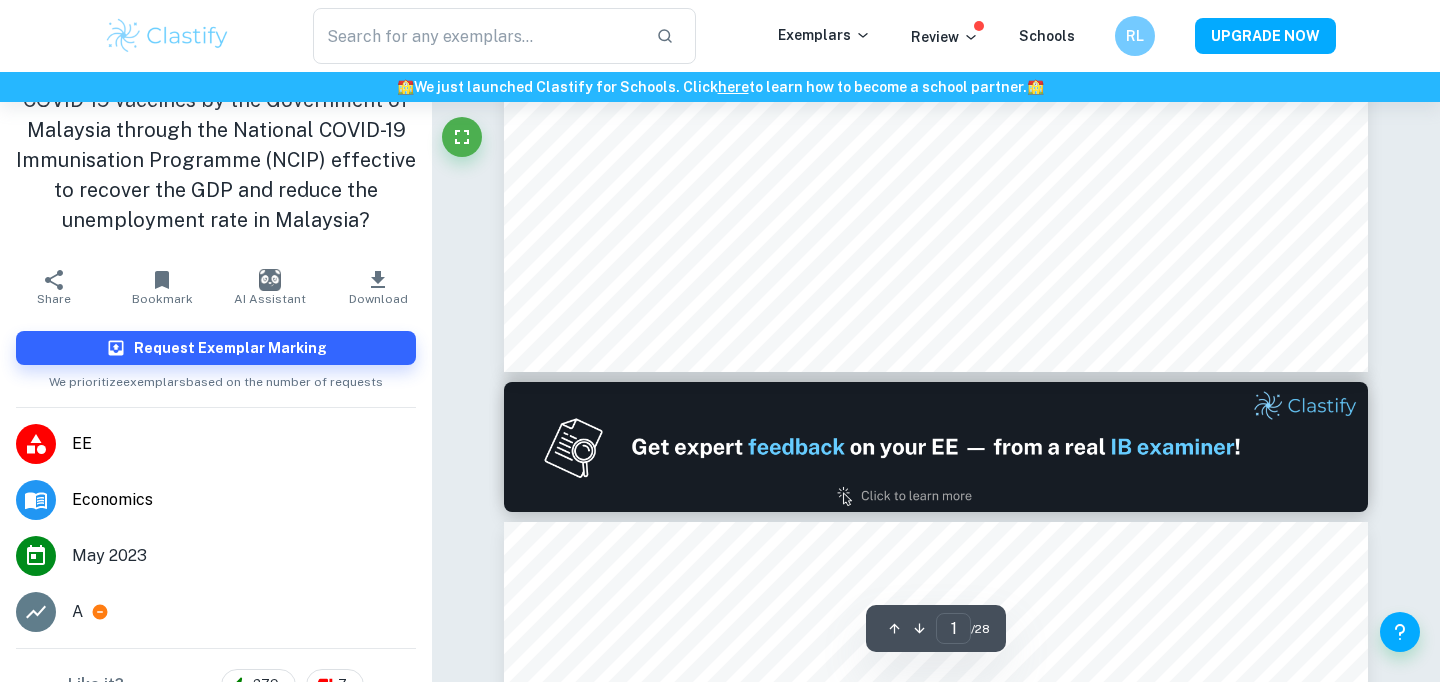 type on "2" 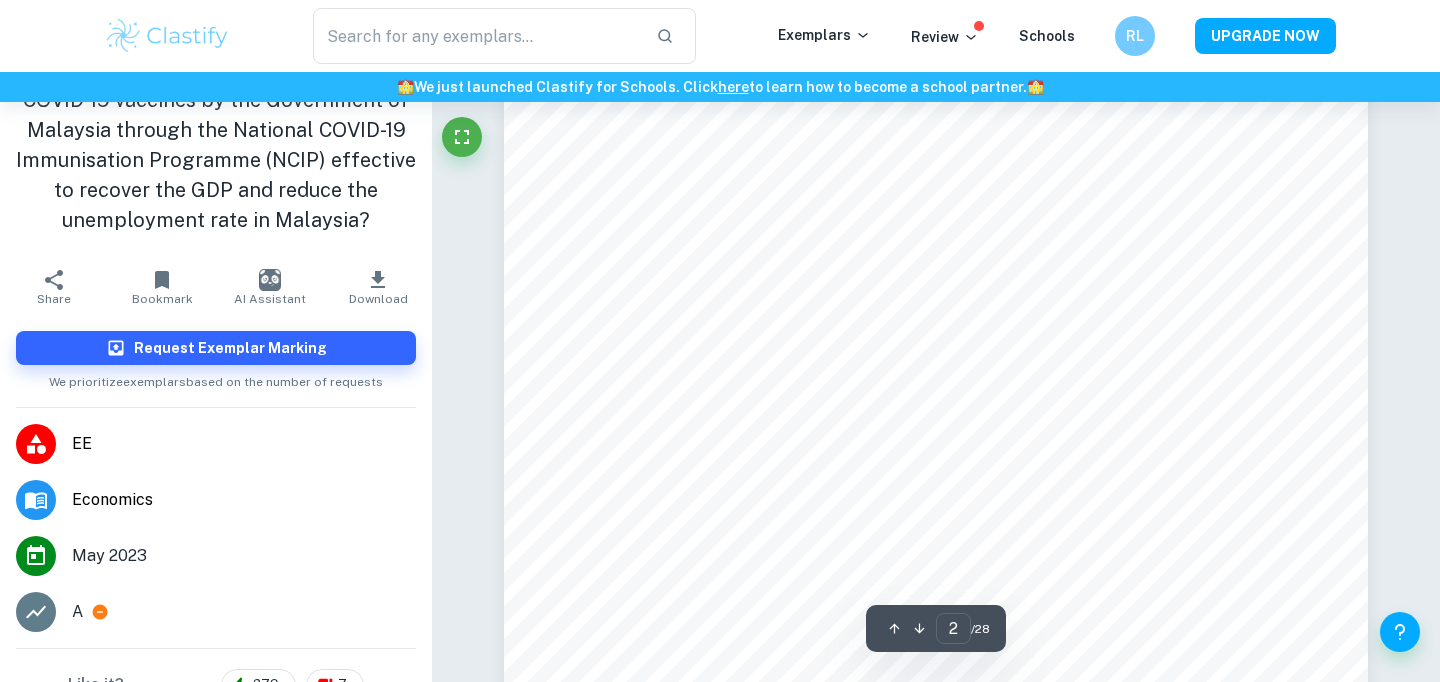 scroll, scrollTop: 1440, scrollLeft: 0, axis: vertical 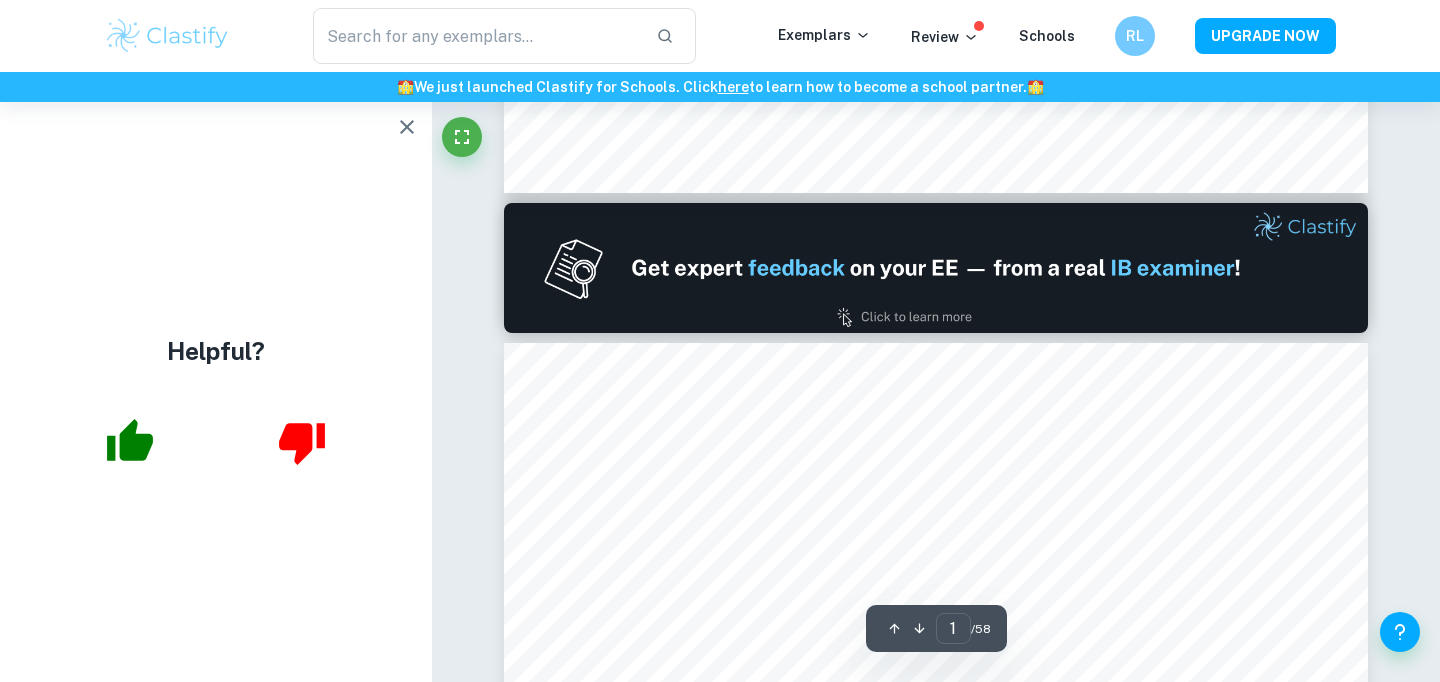 type on "2" 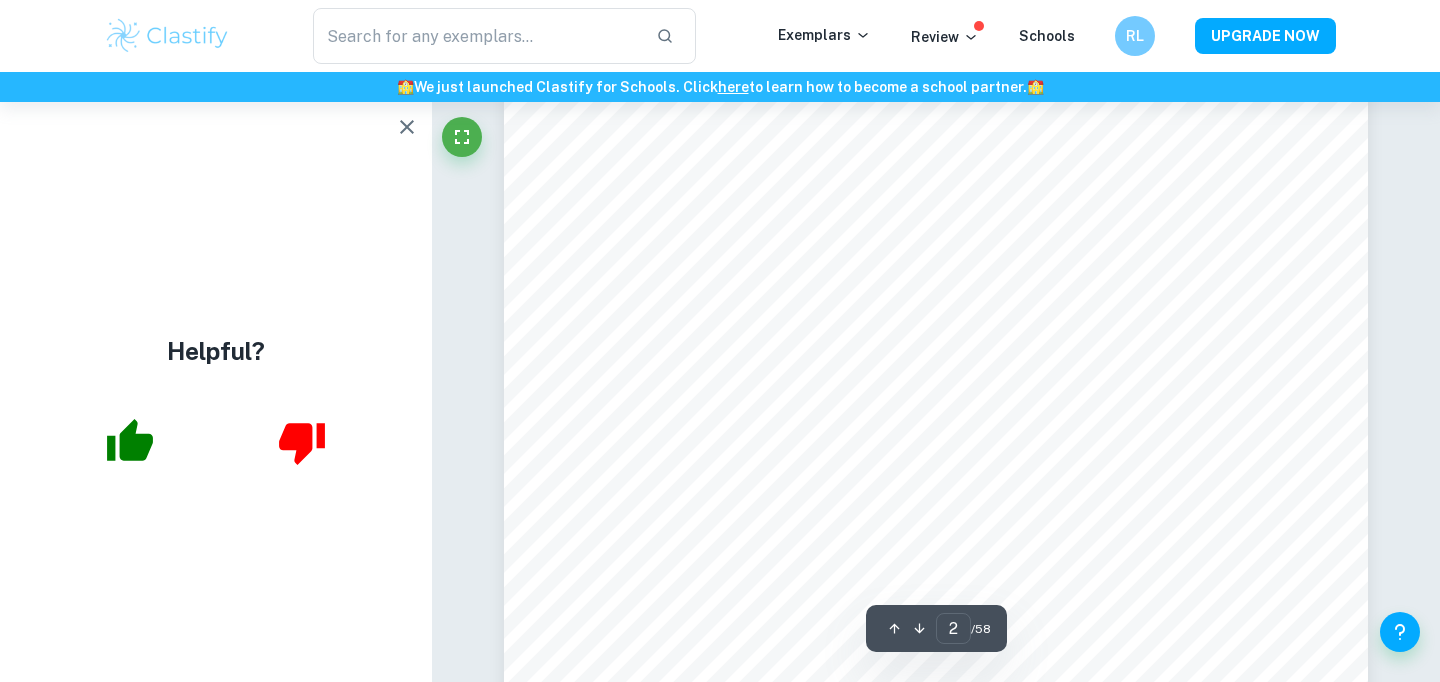 scroll, scrollTop: 1558, scrollLeft: 0, axis: vertical 